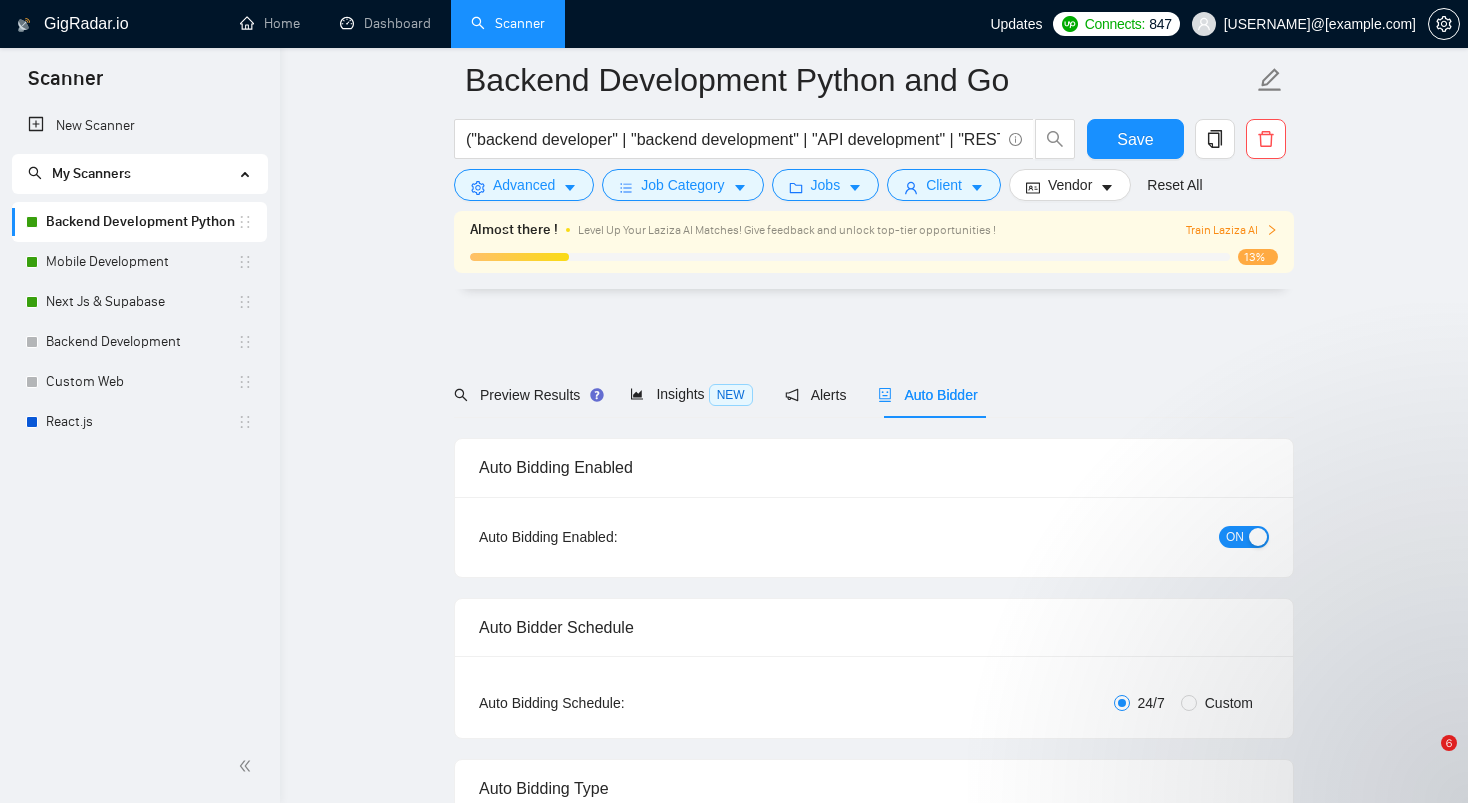 scroll, scrollTop: 1360, scrollLeft: 0, axis: vertical 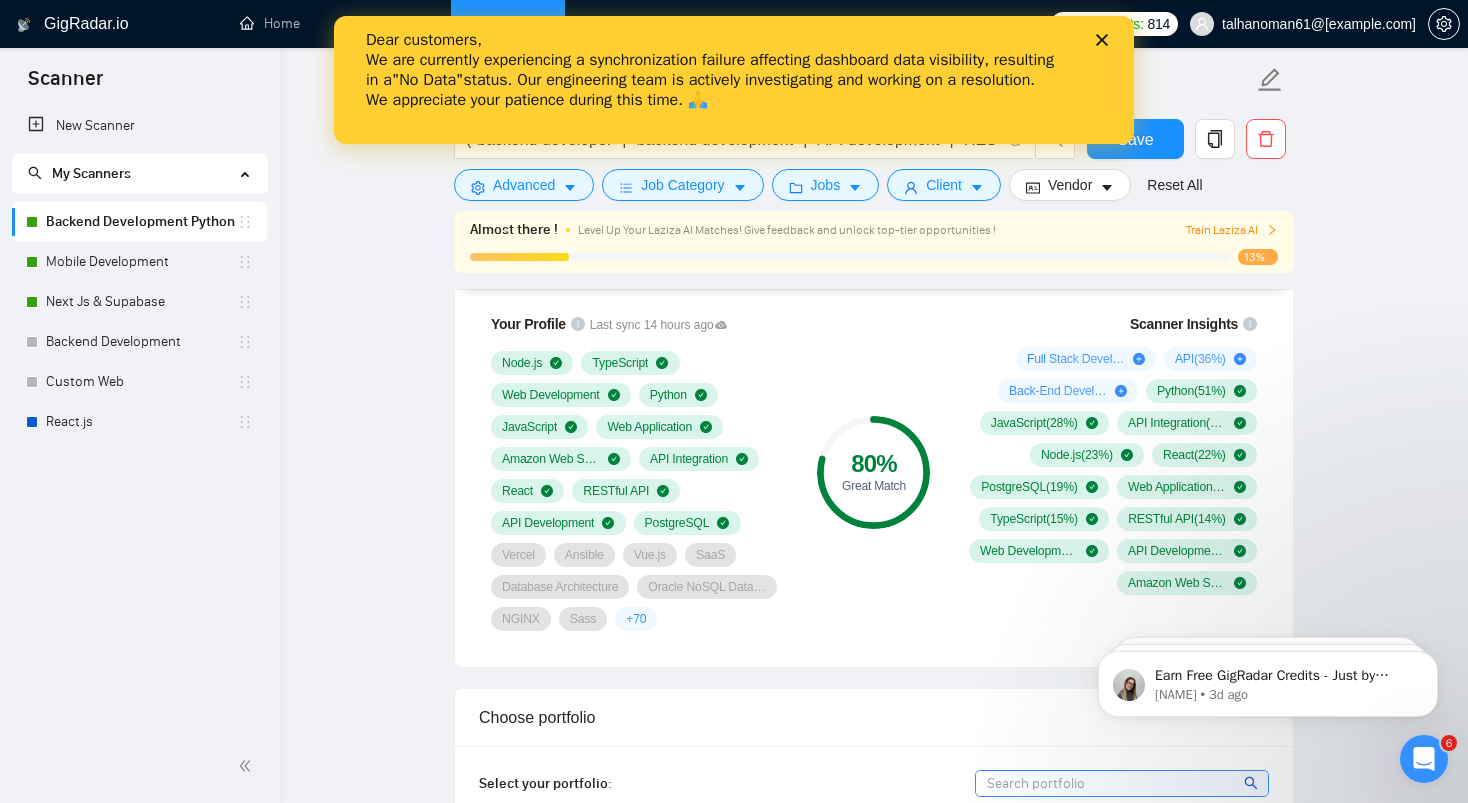click 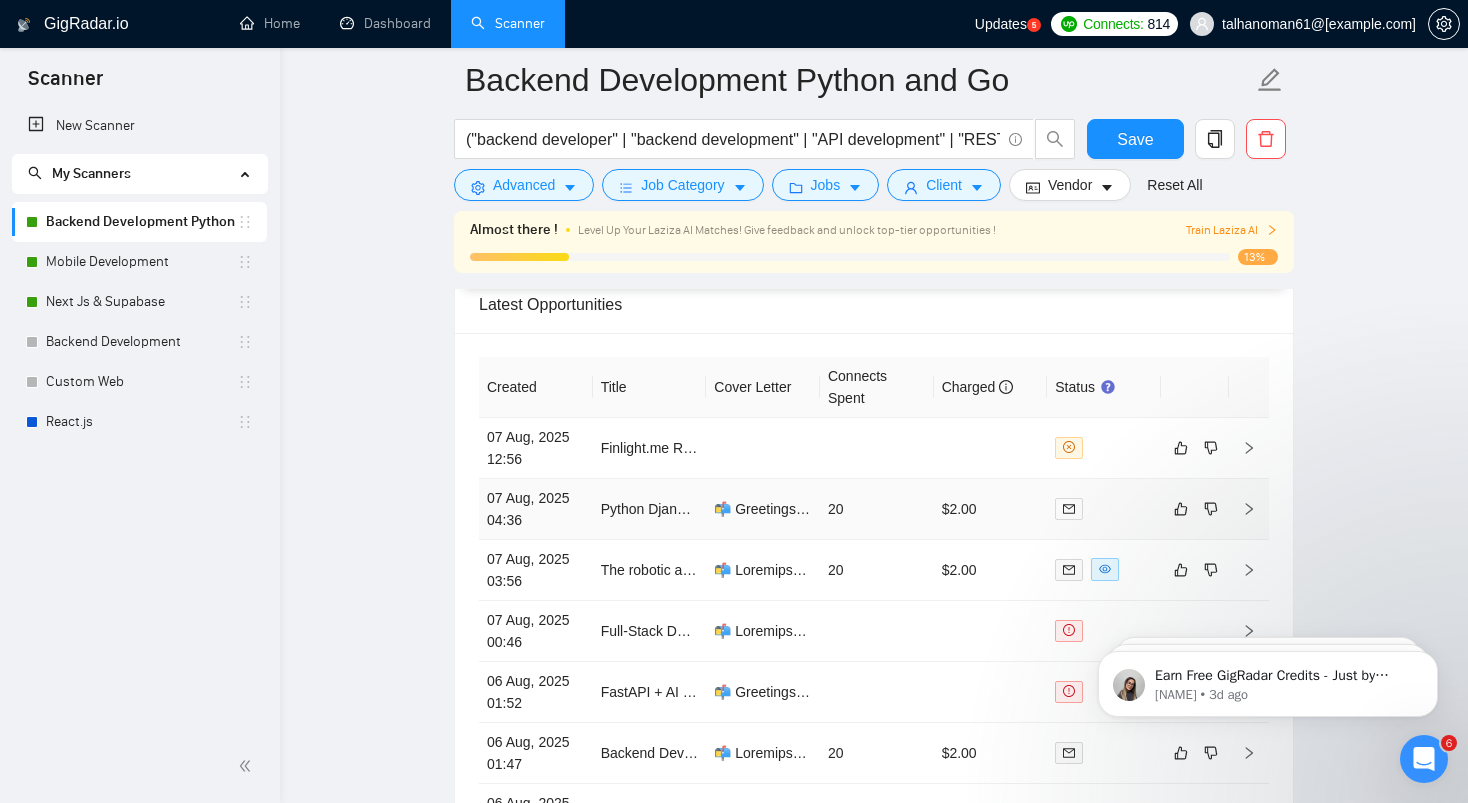 scroll, scrollTop: 5122, scrollLeft: 0, axis: vertical 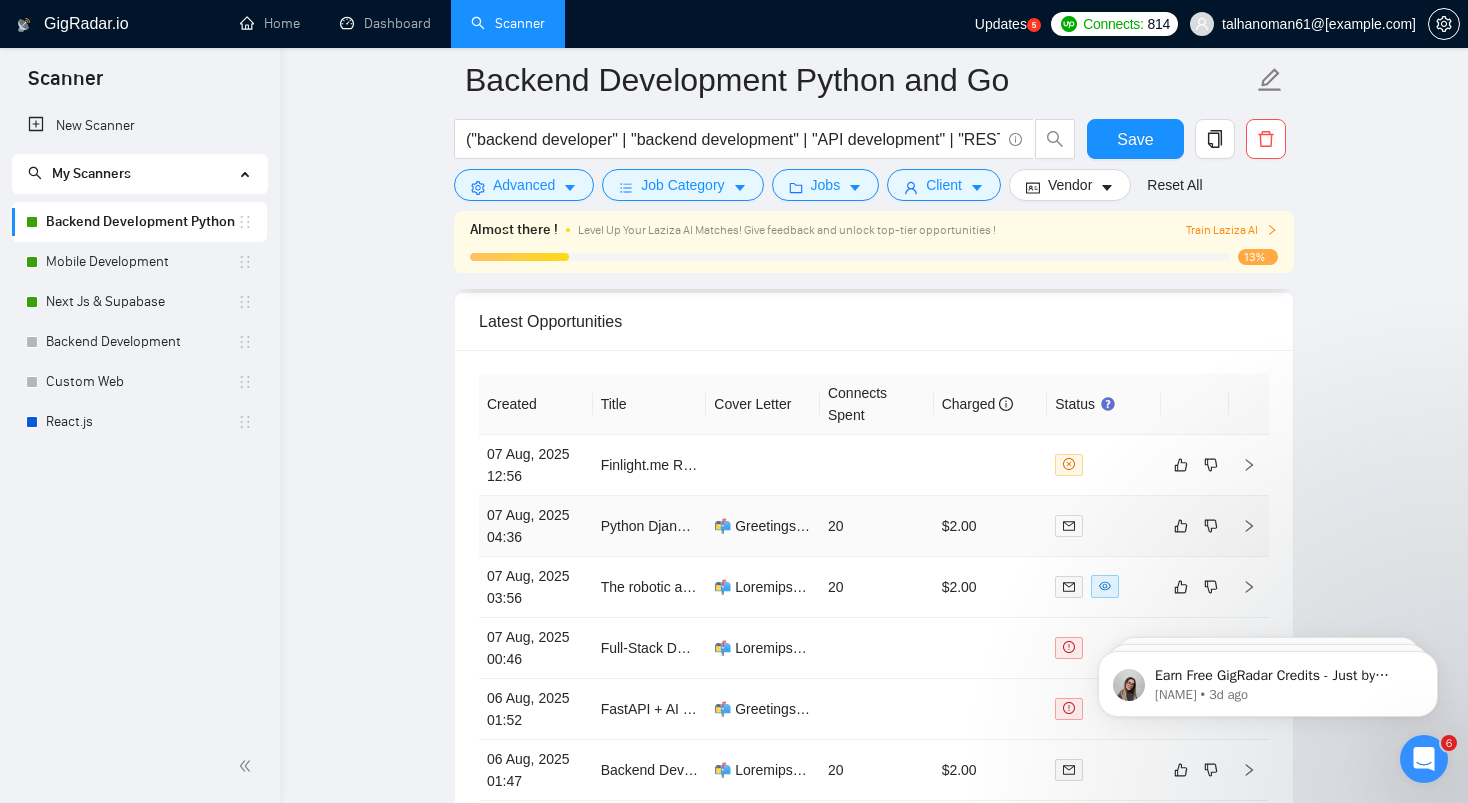 click on "20" at bounding box center [877, 526] 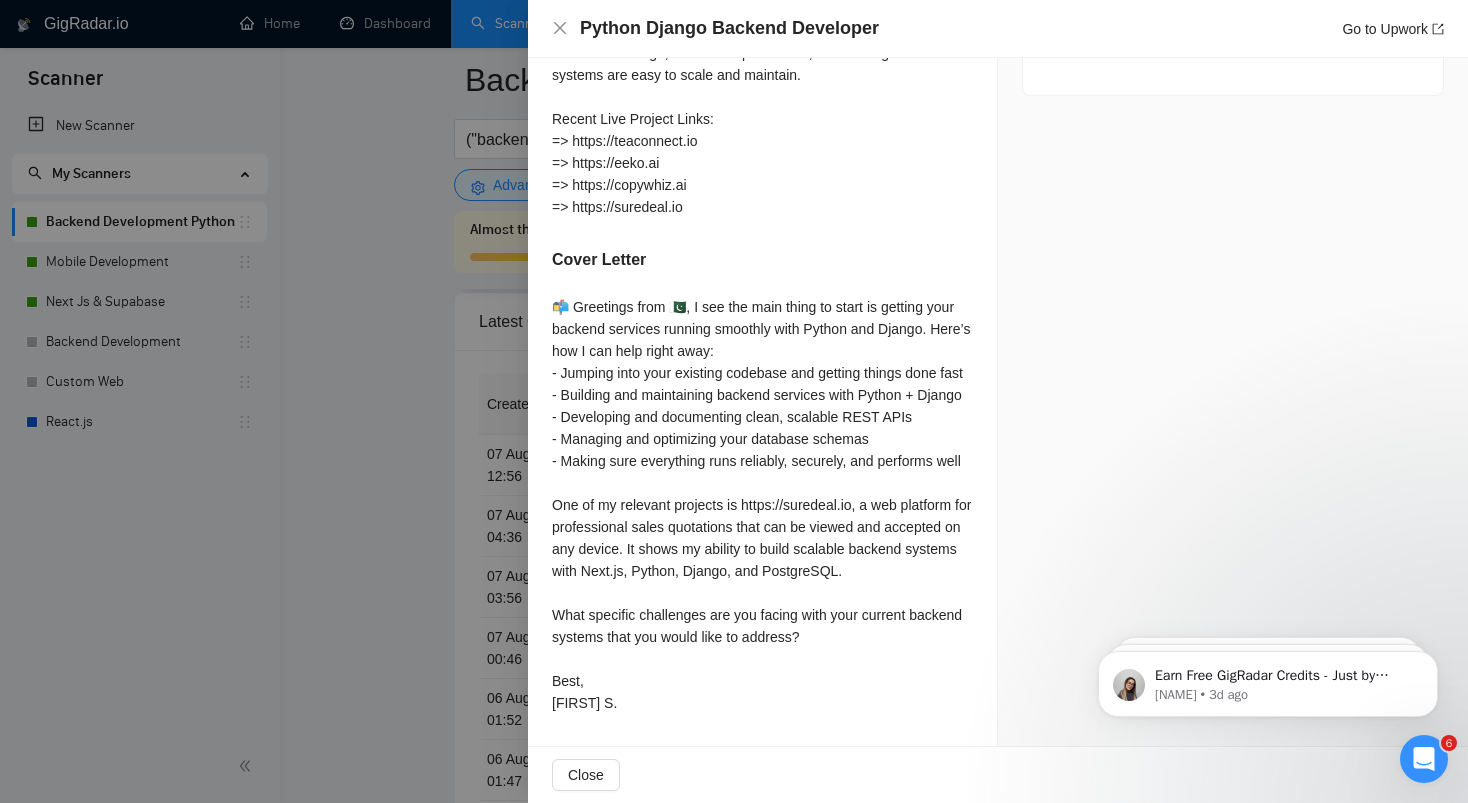 scroll, scrollTop: 1704, scrollLeft: 0, axis: vertical 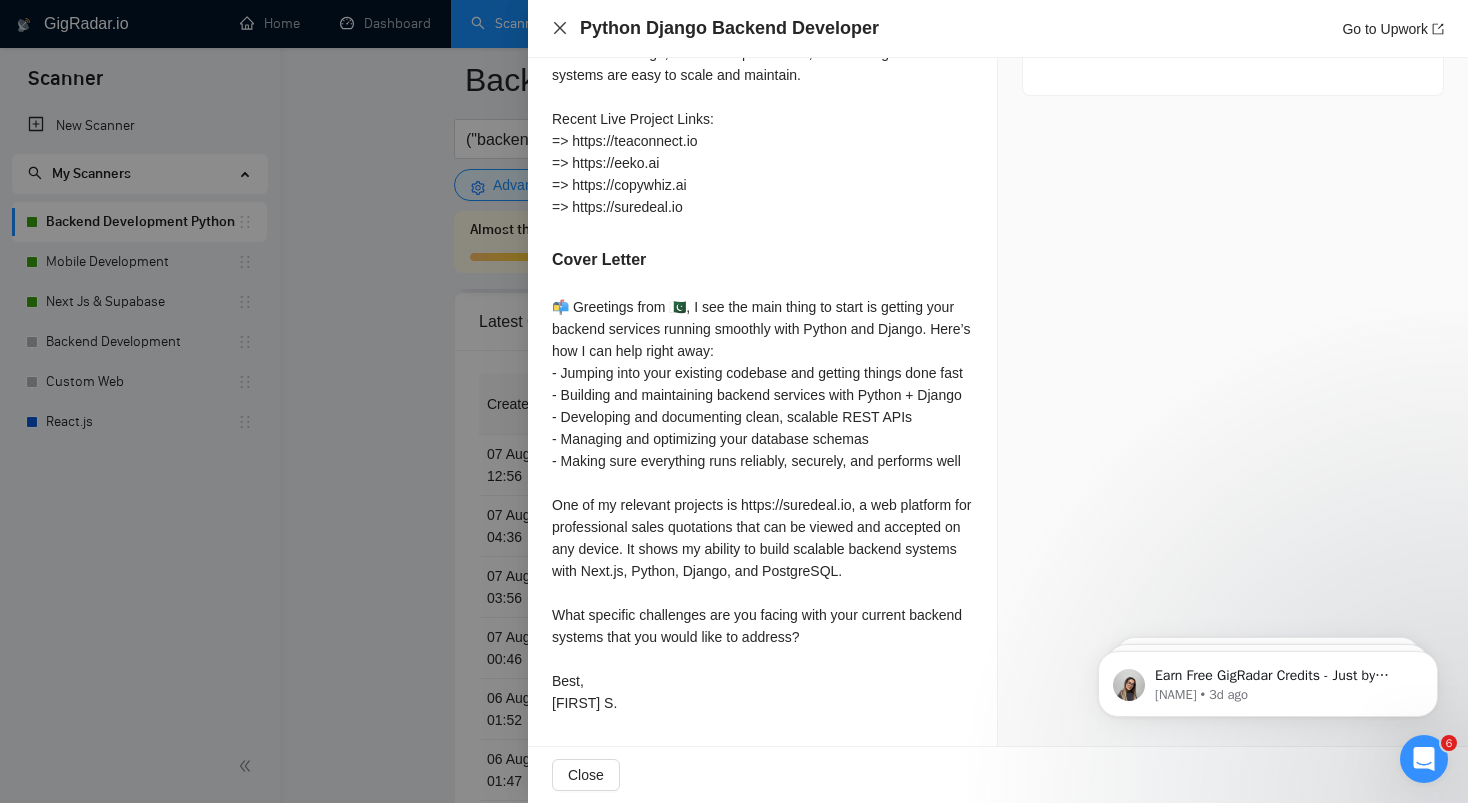click 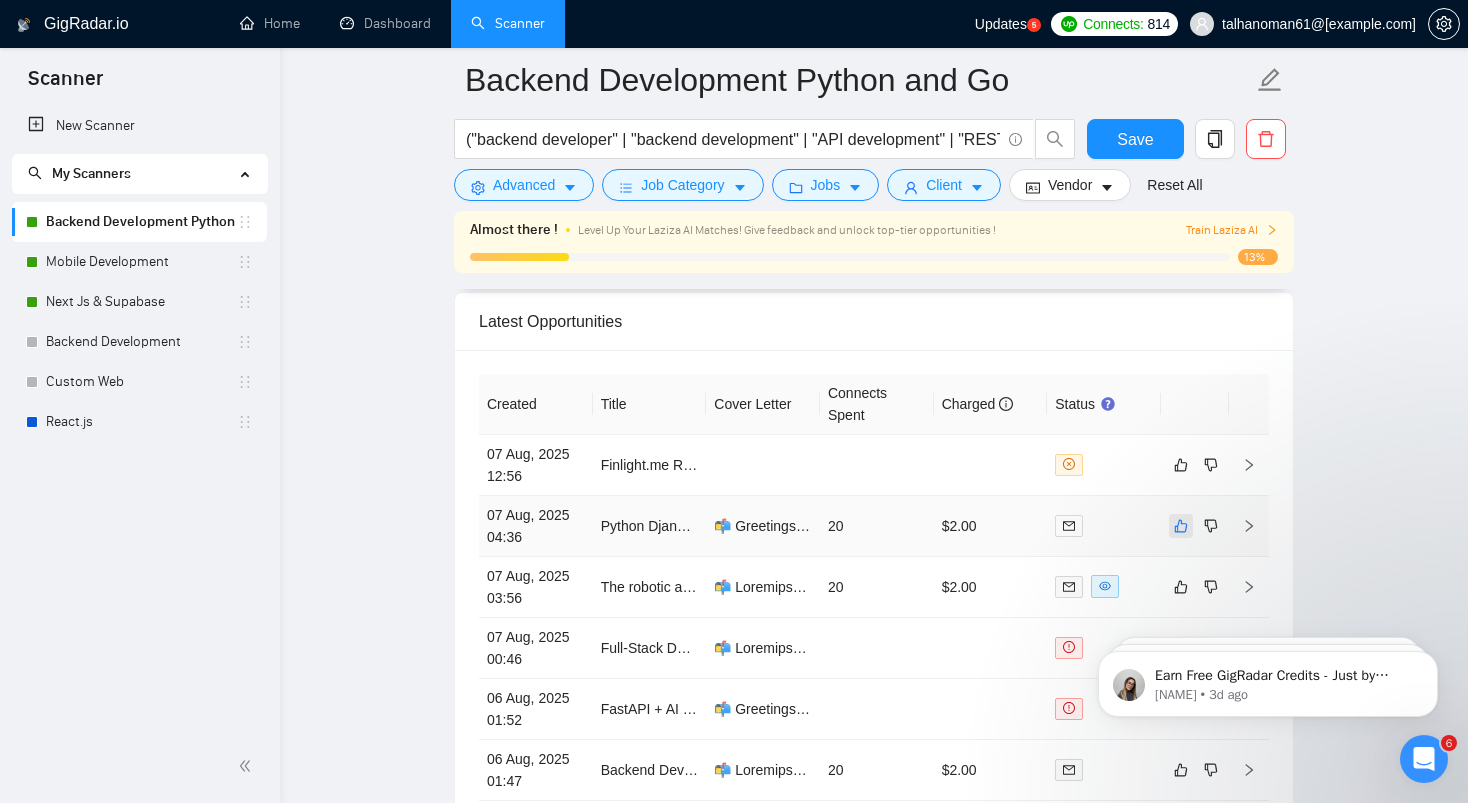 click 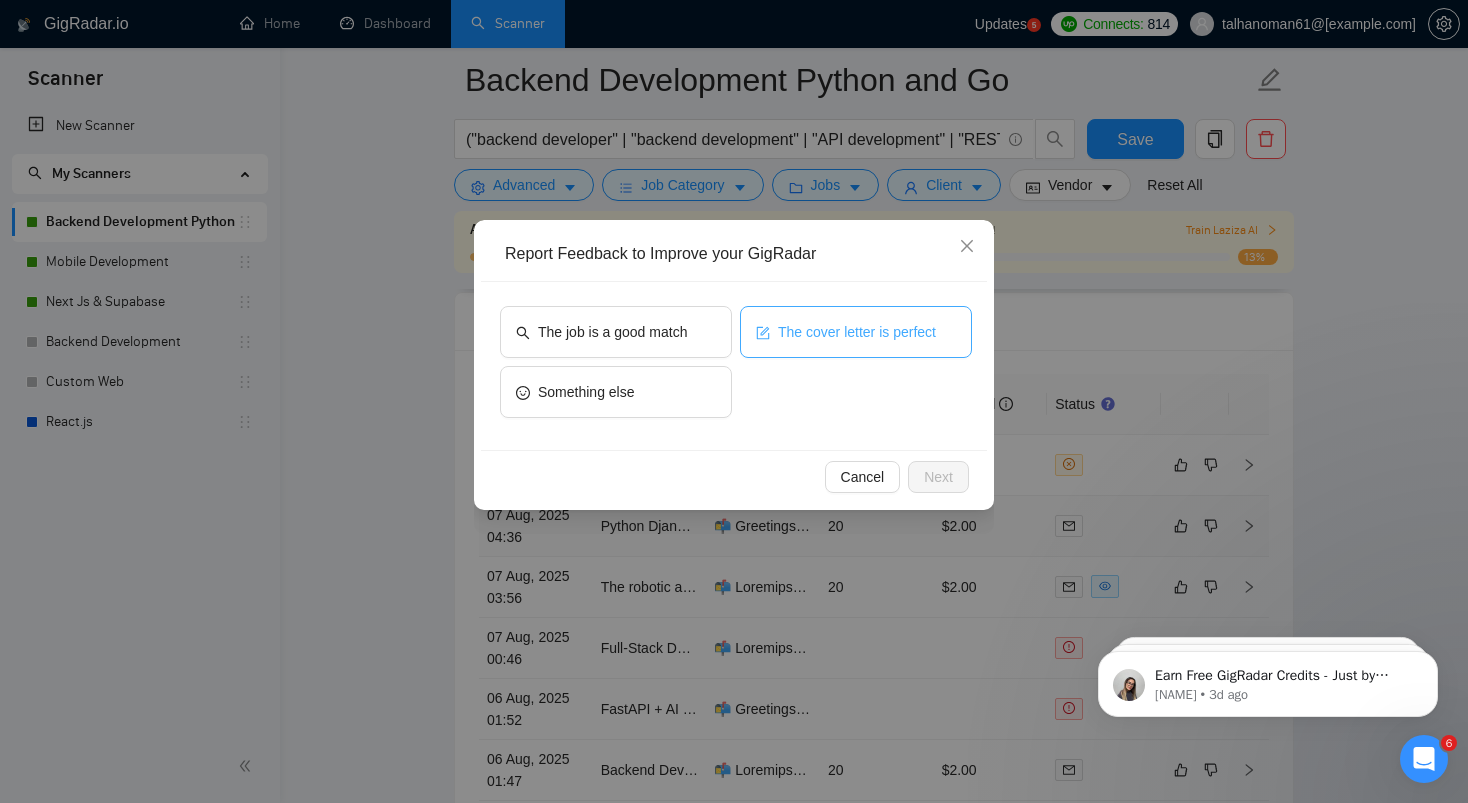 click on "The cover letter is perfect" at bounding box center [857, 332] 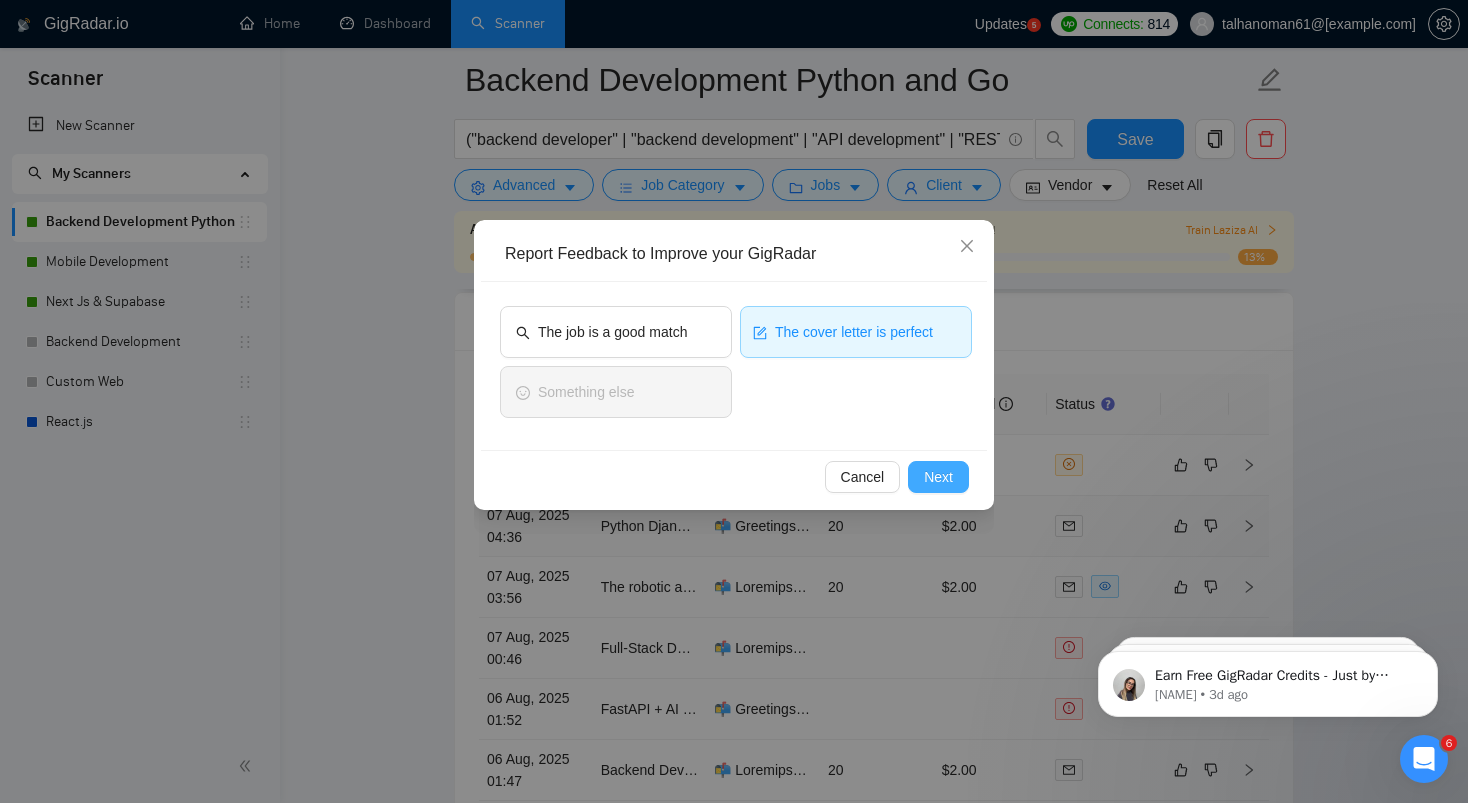 click on "Next" at bounding box center [938, 477] 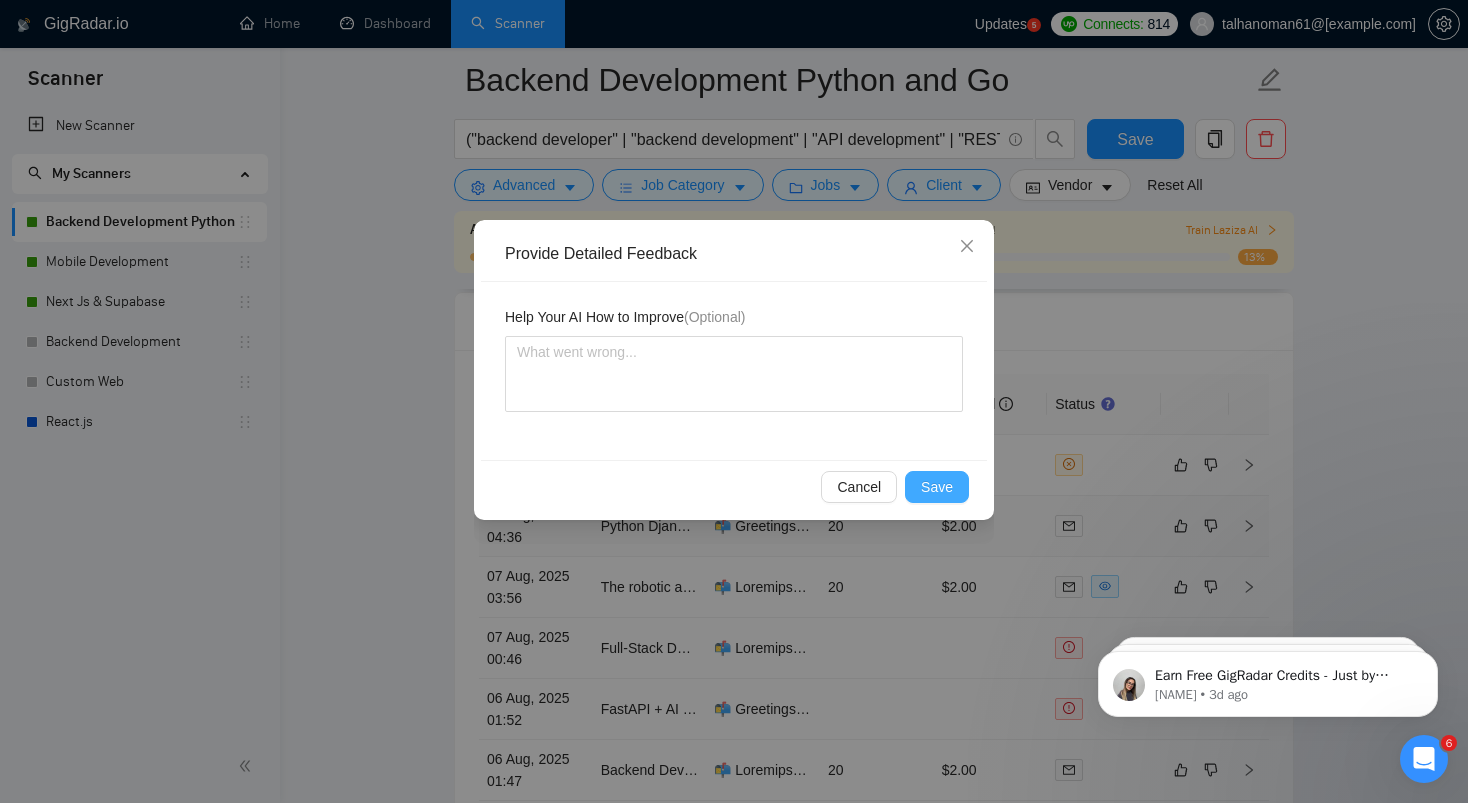 click on "Save" at bounding box center [937, 487] 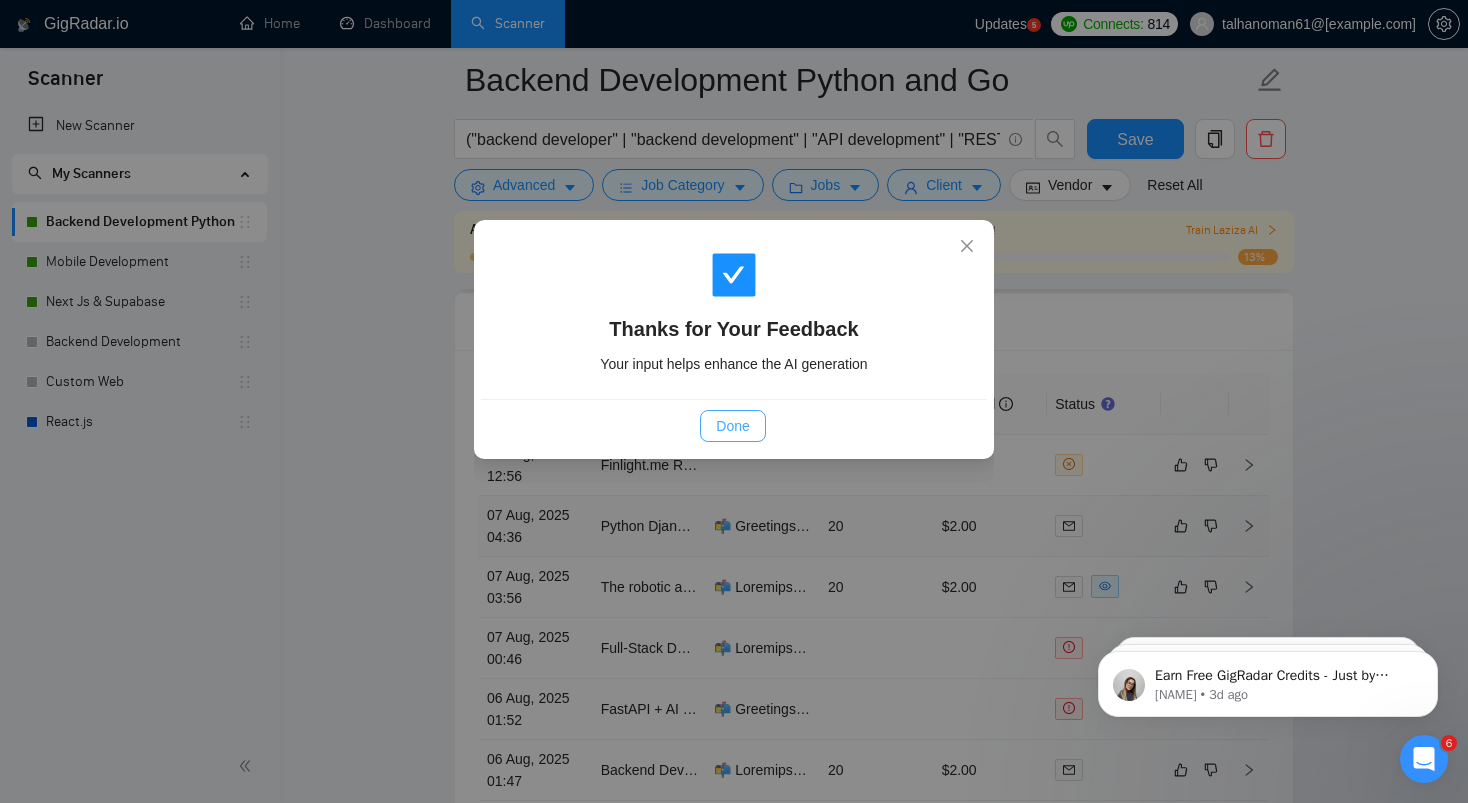 click on "Done" at bounding box center (732, 426) 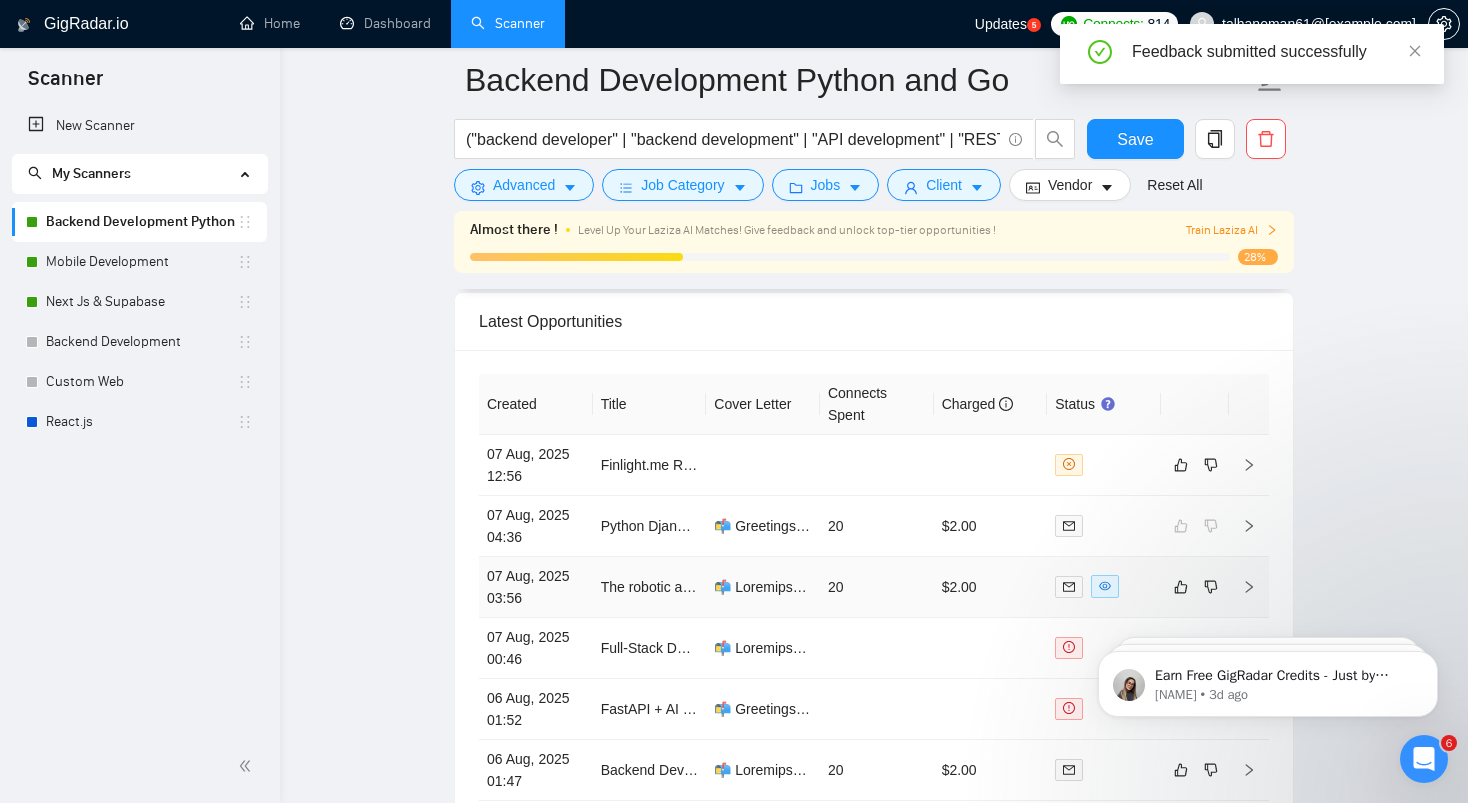 click at bounding box center (763, 587) 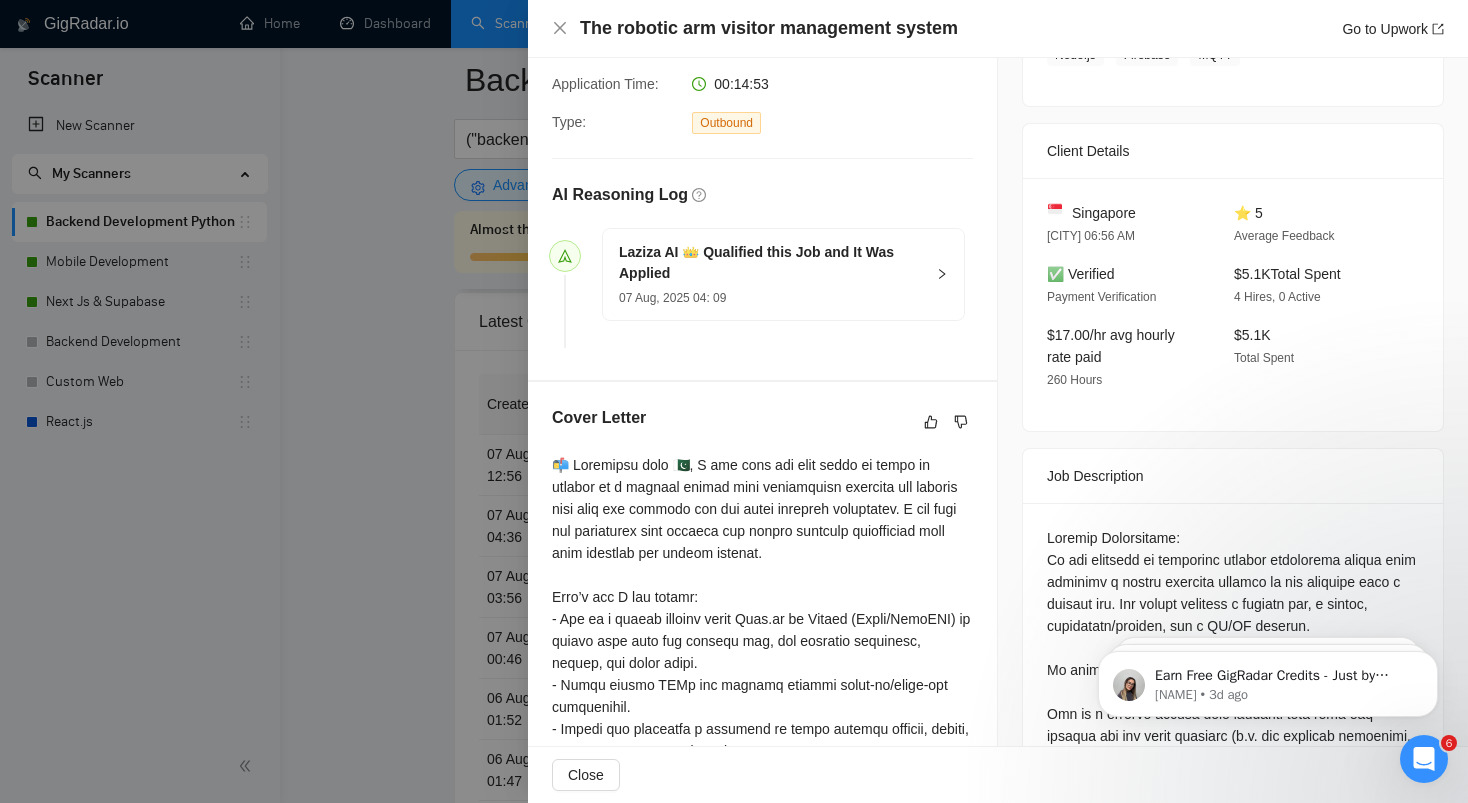 scroll, scrollTop: 0, scrollLeft: 0, axis: both 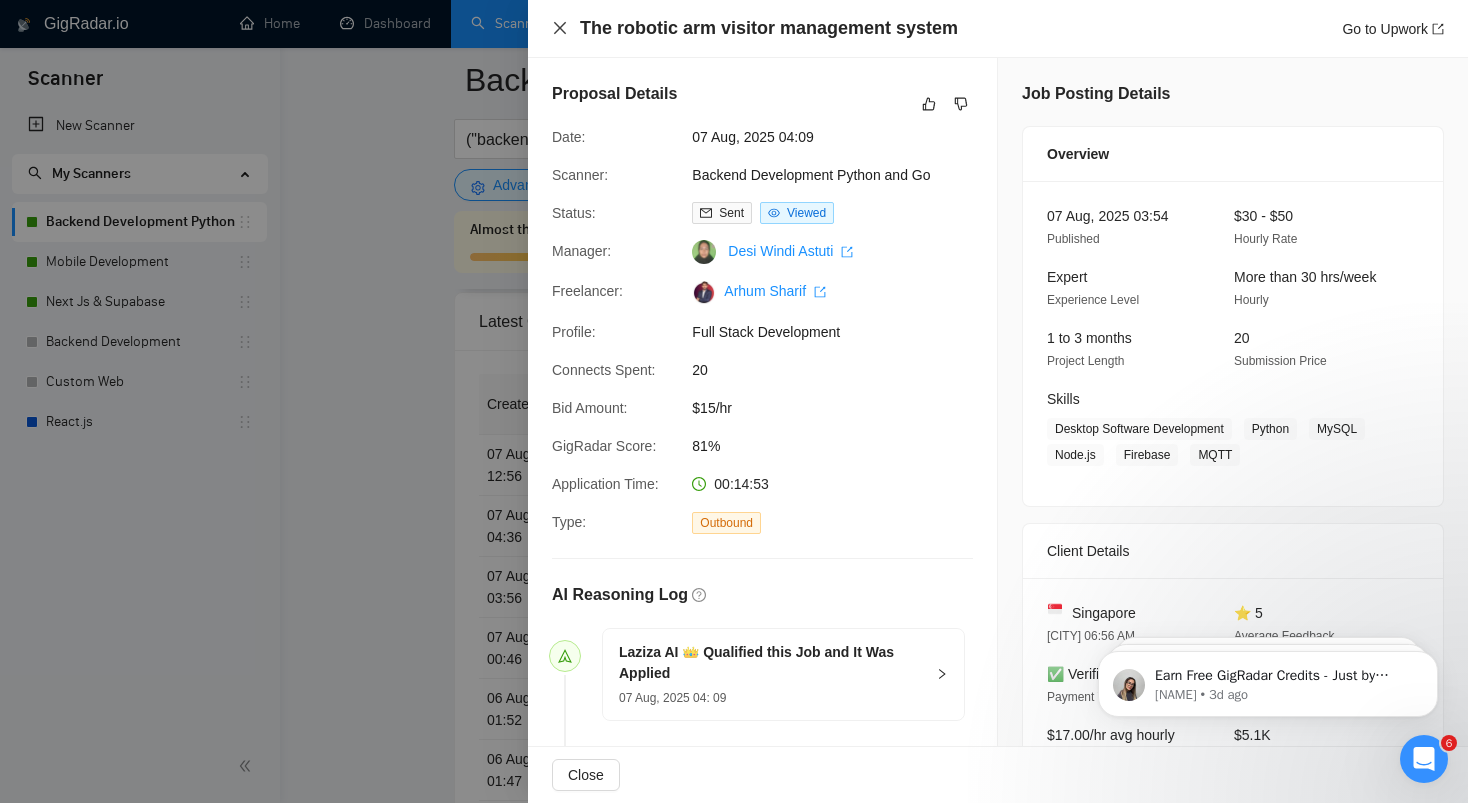 click 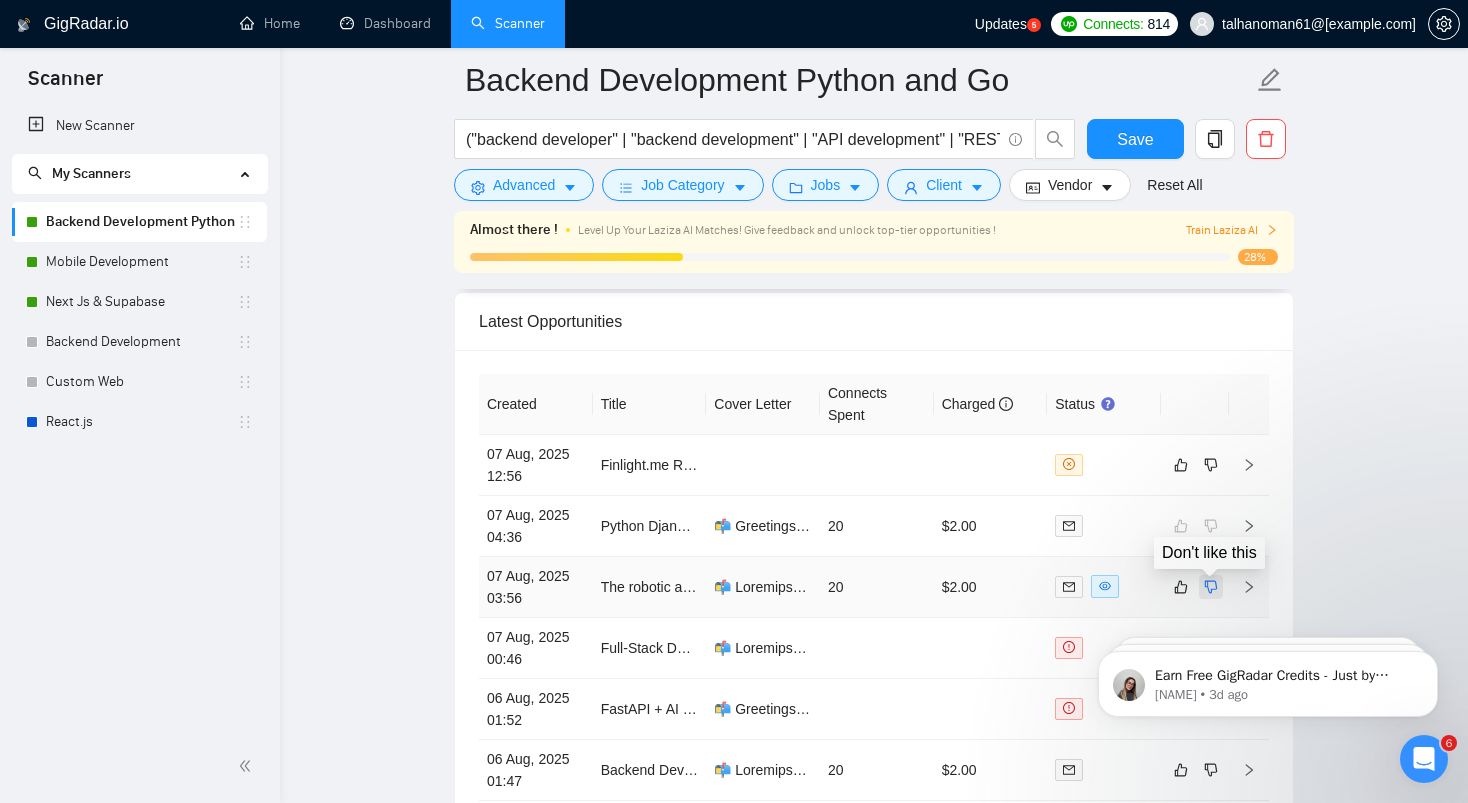 click 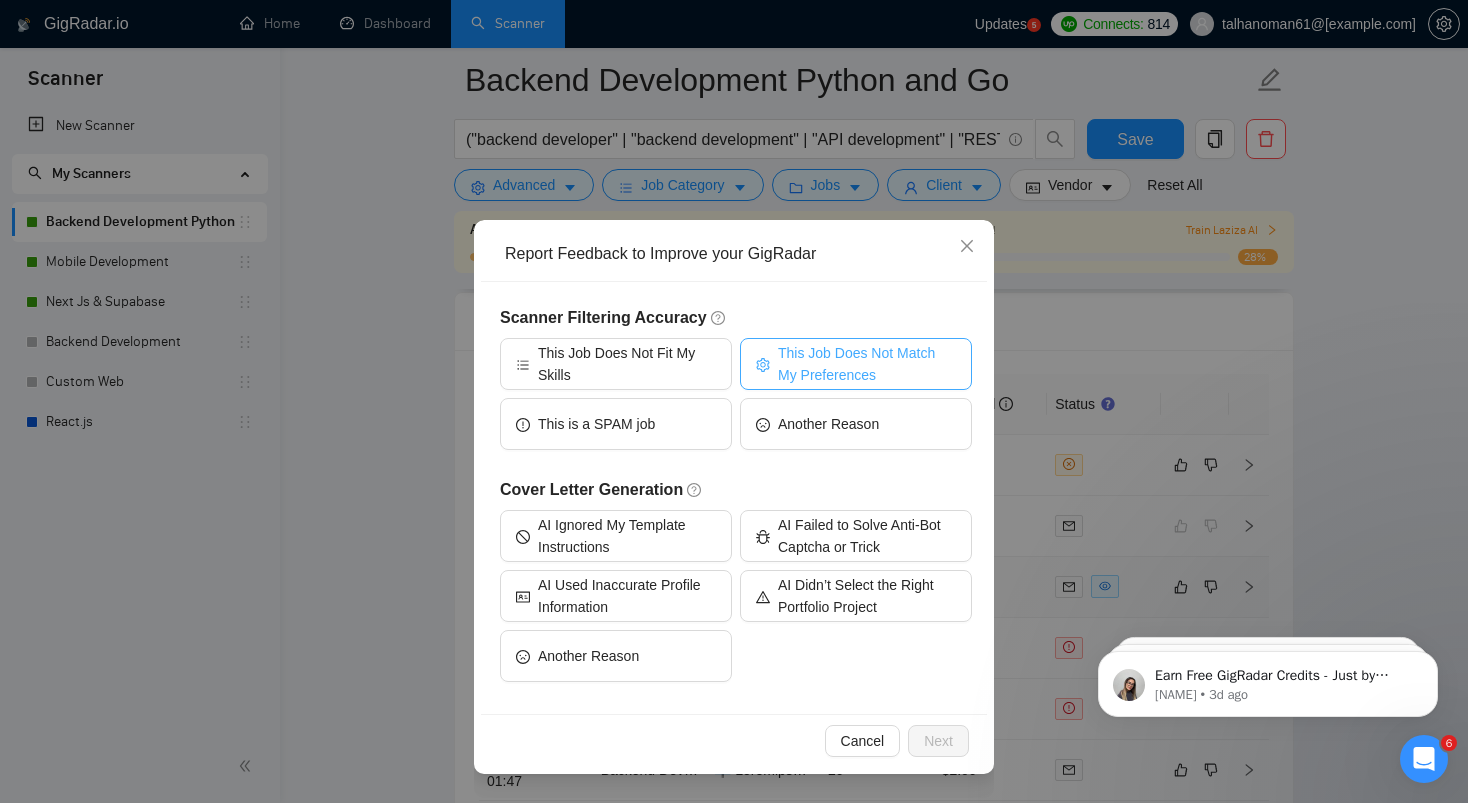 click on "This Job Does Not Match My Preferences" at bounding box center [867, 364] 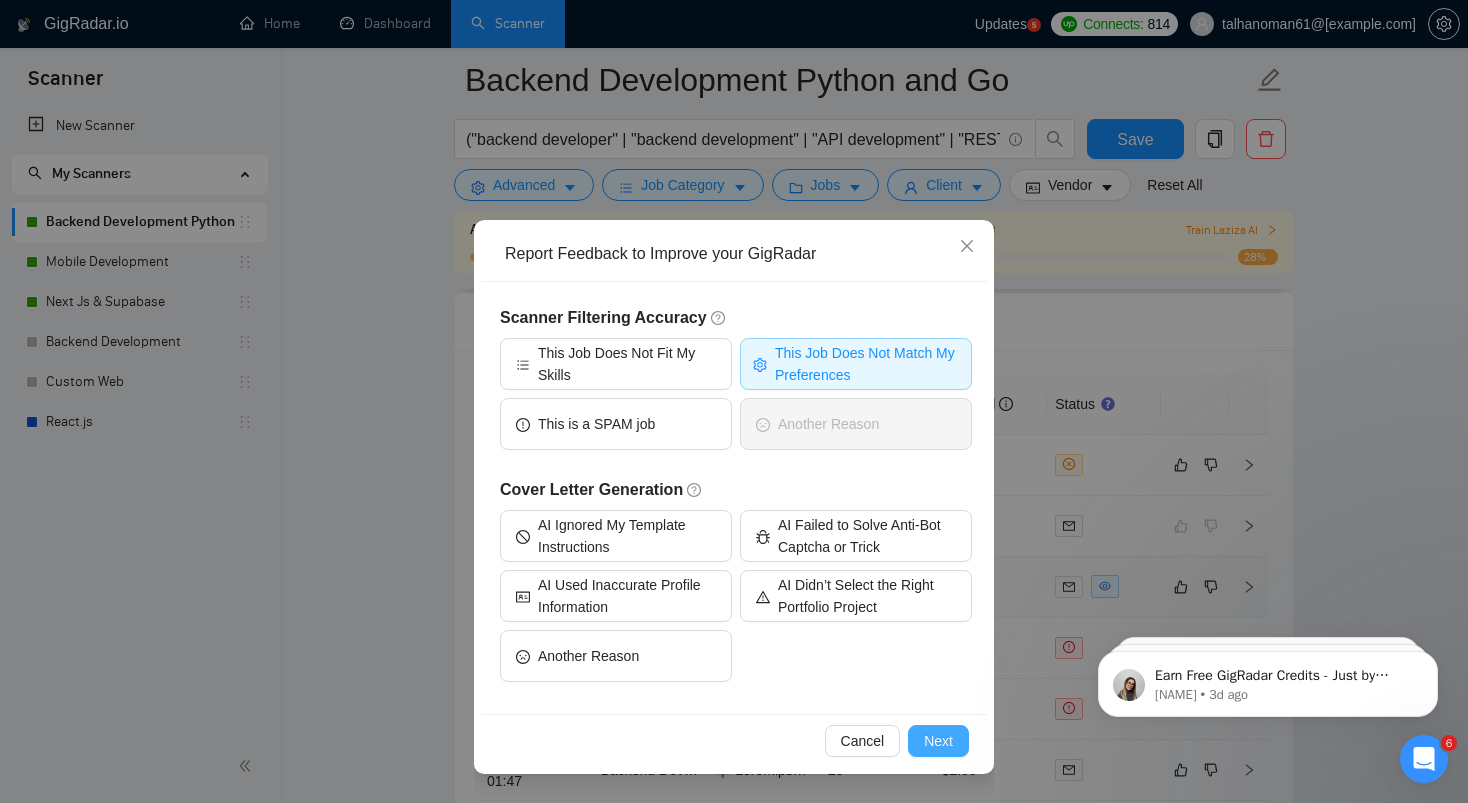 click on "Next" at bounding box center (938, 741) 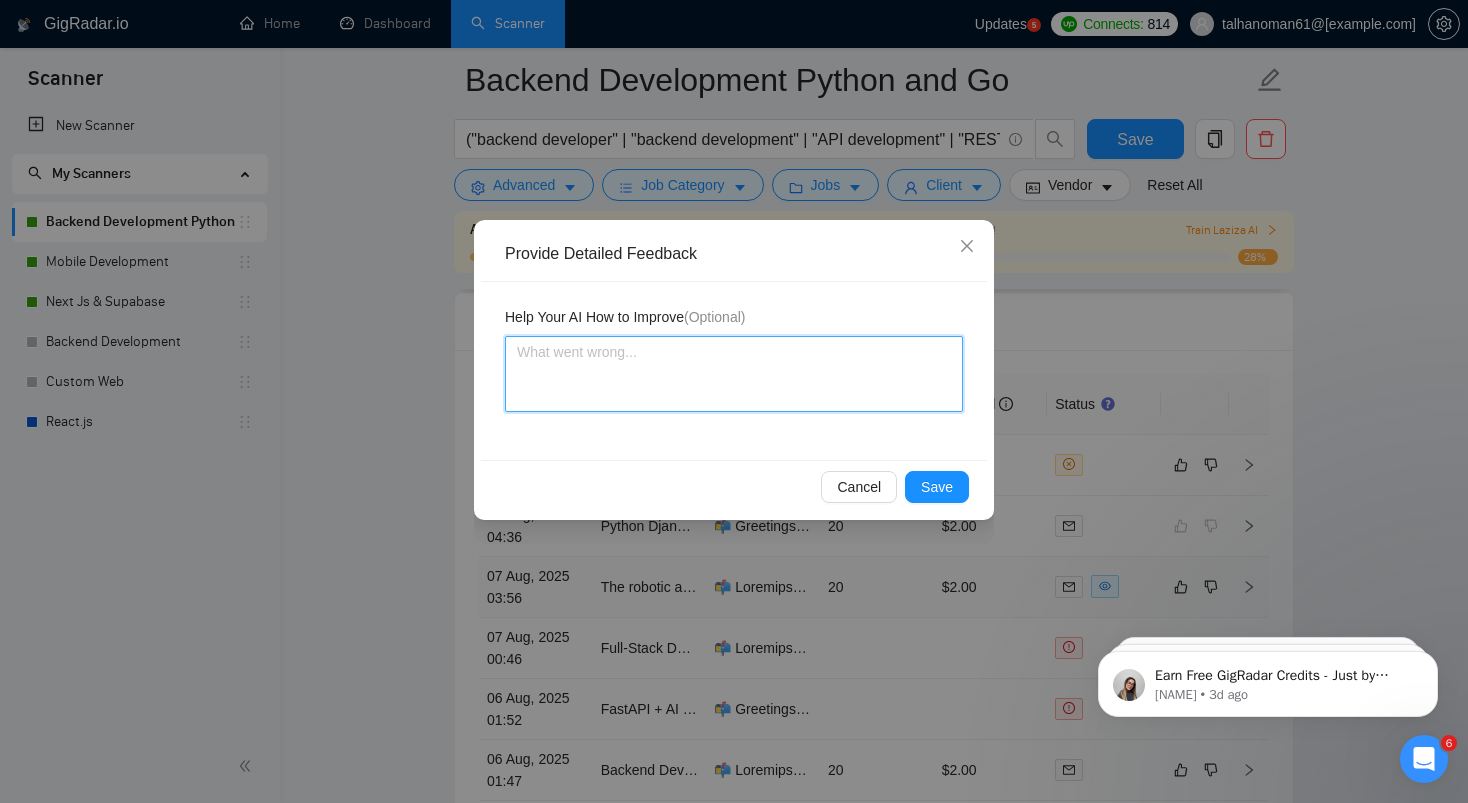 click at bounding box center [734, 374] 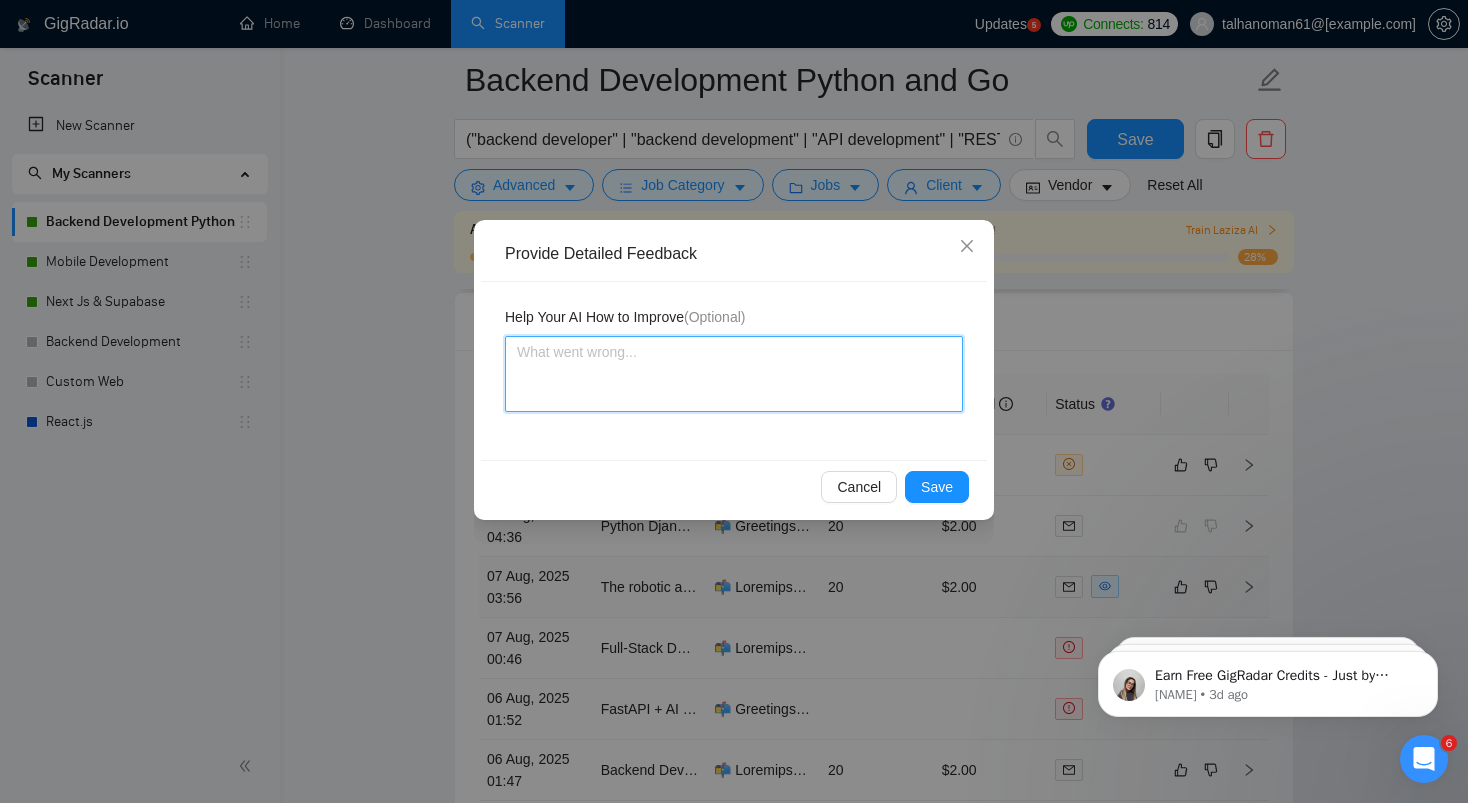 type 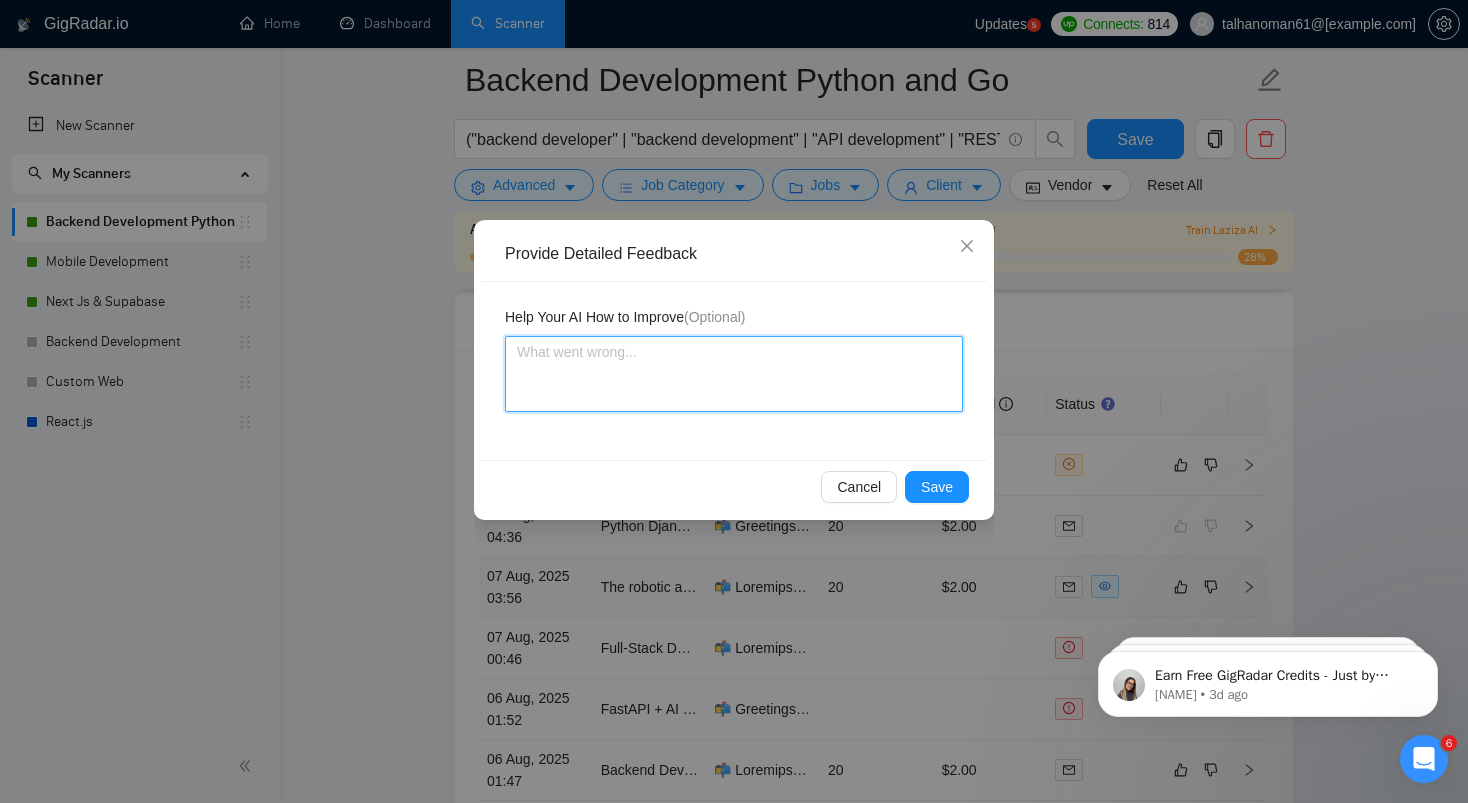 type on "I" 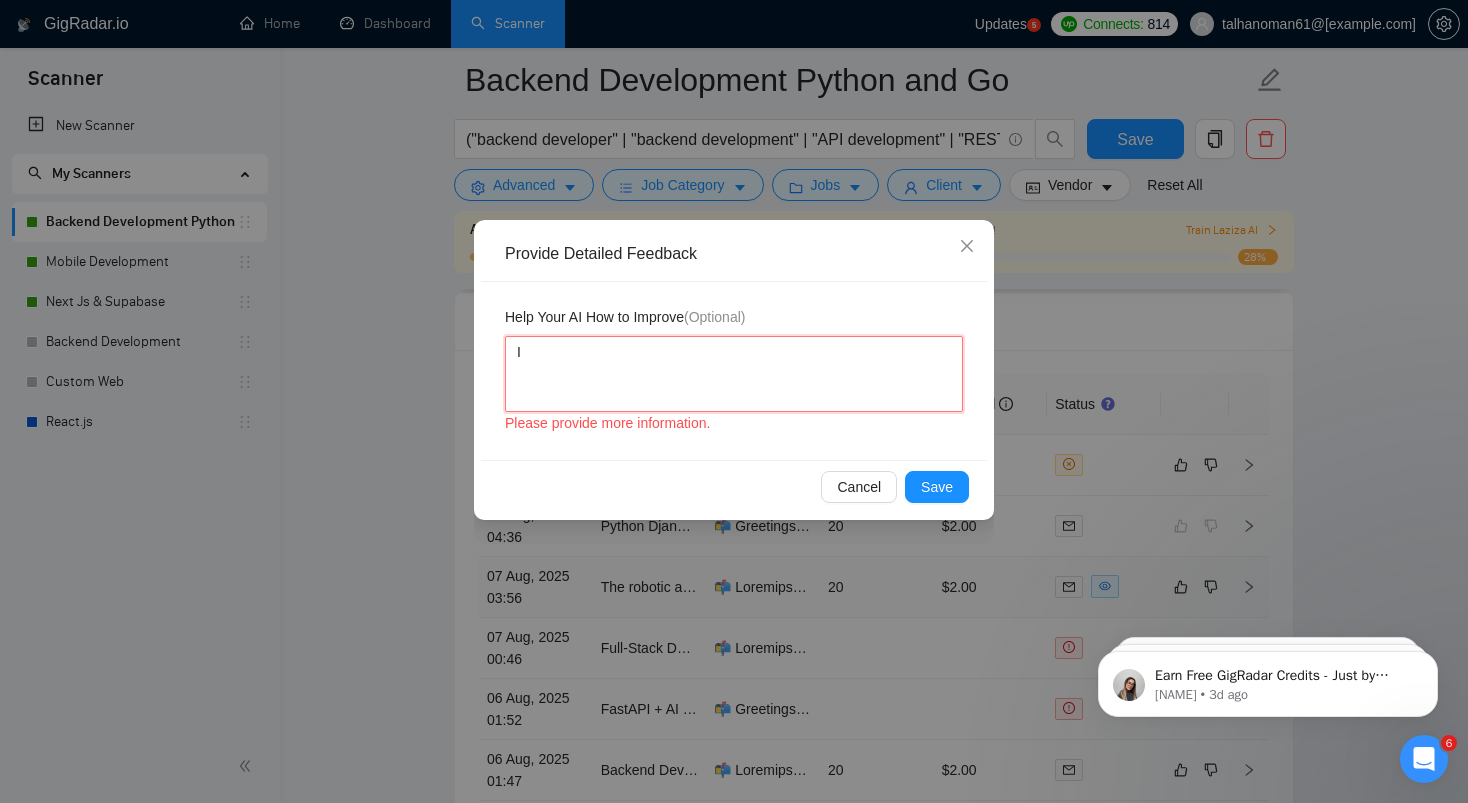 type 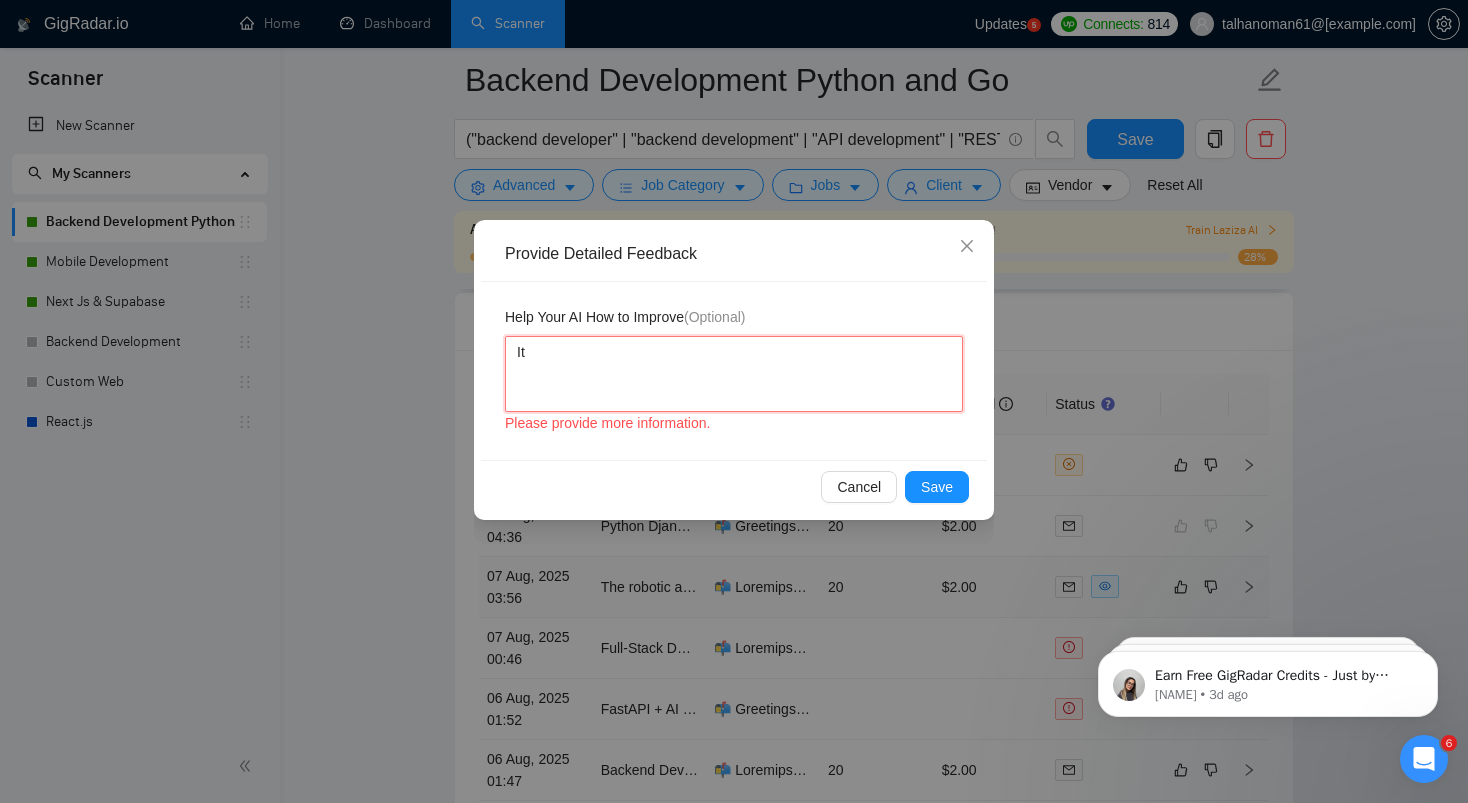 type 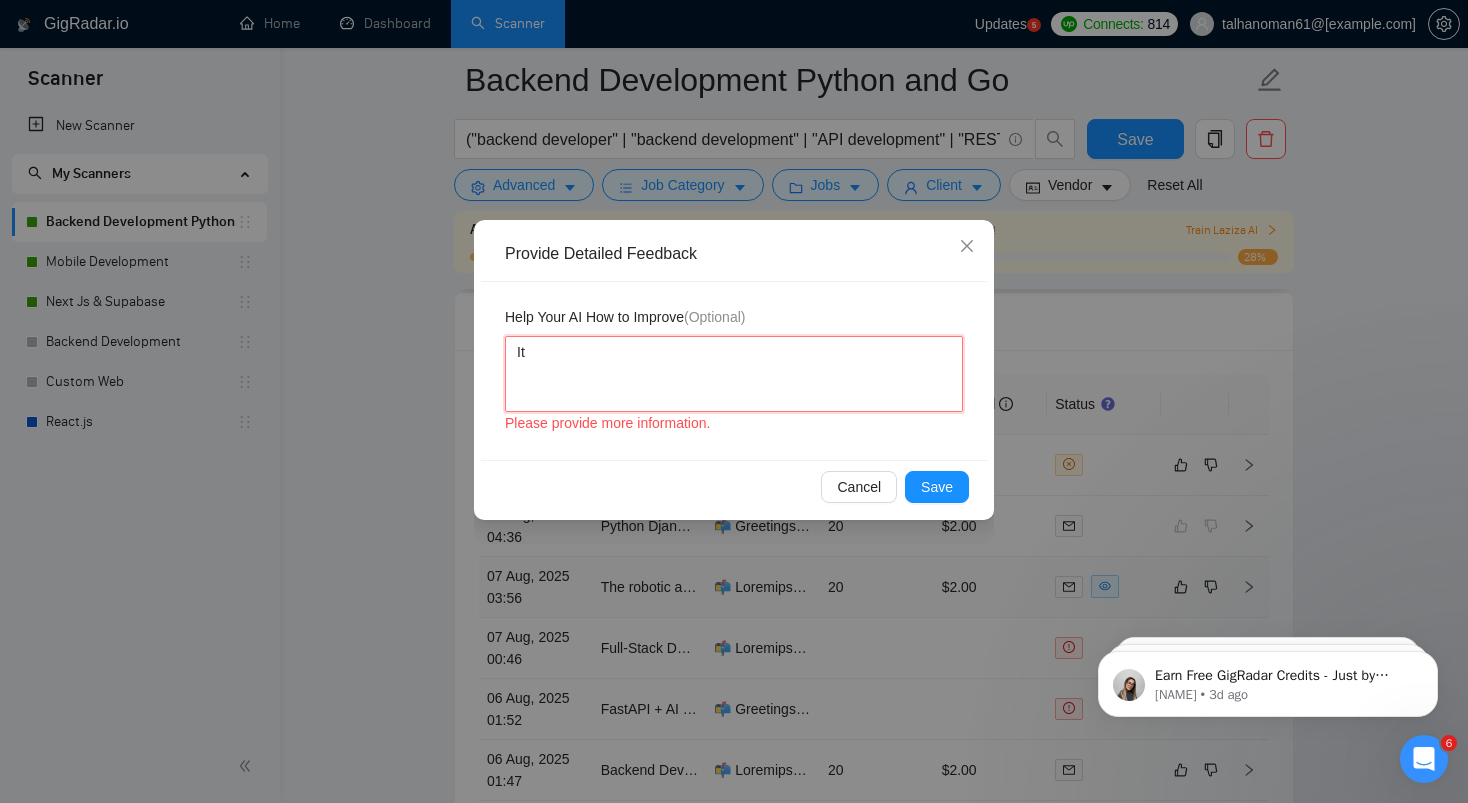 type 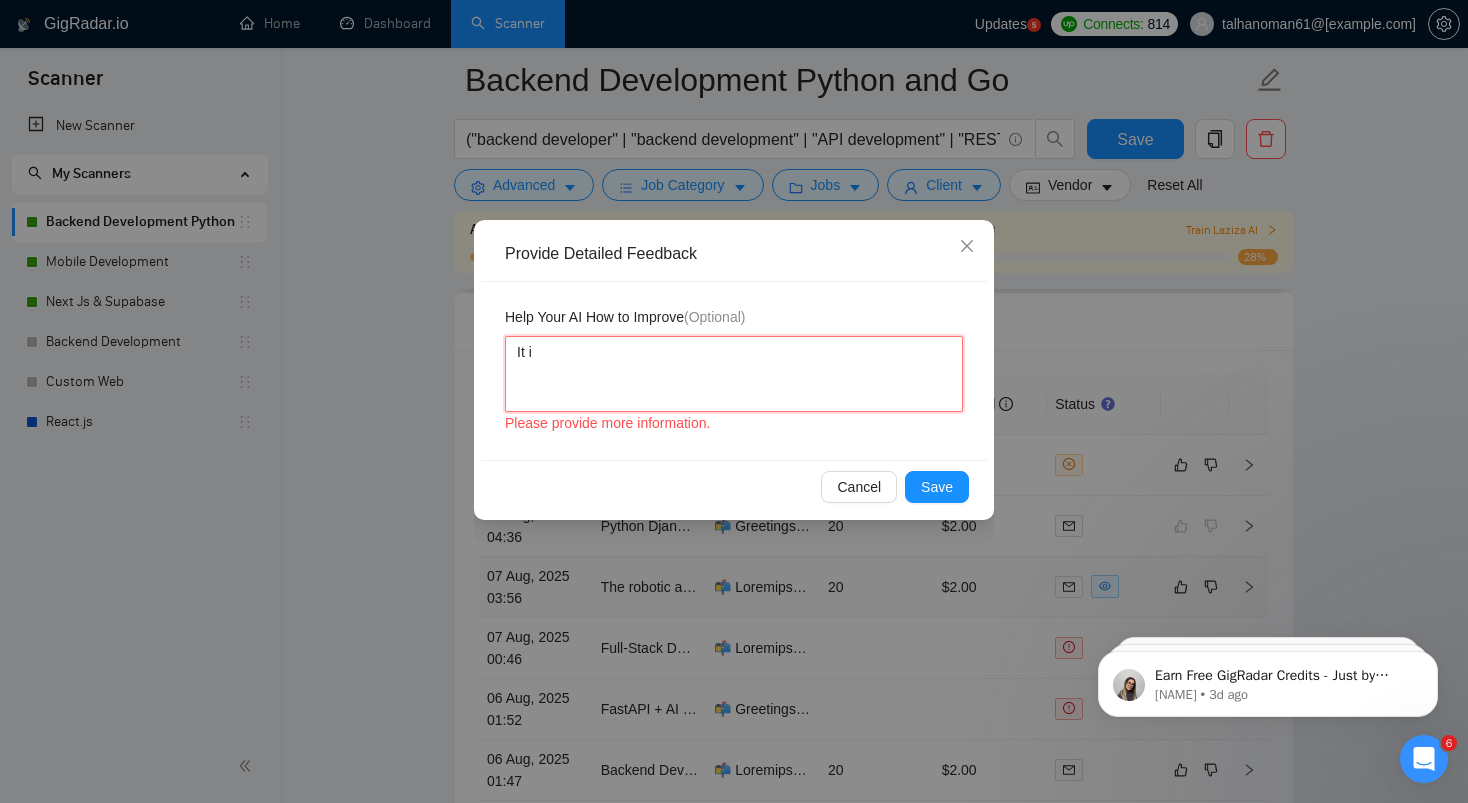 type 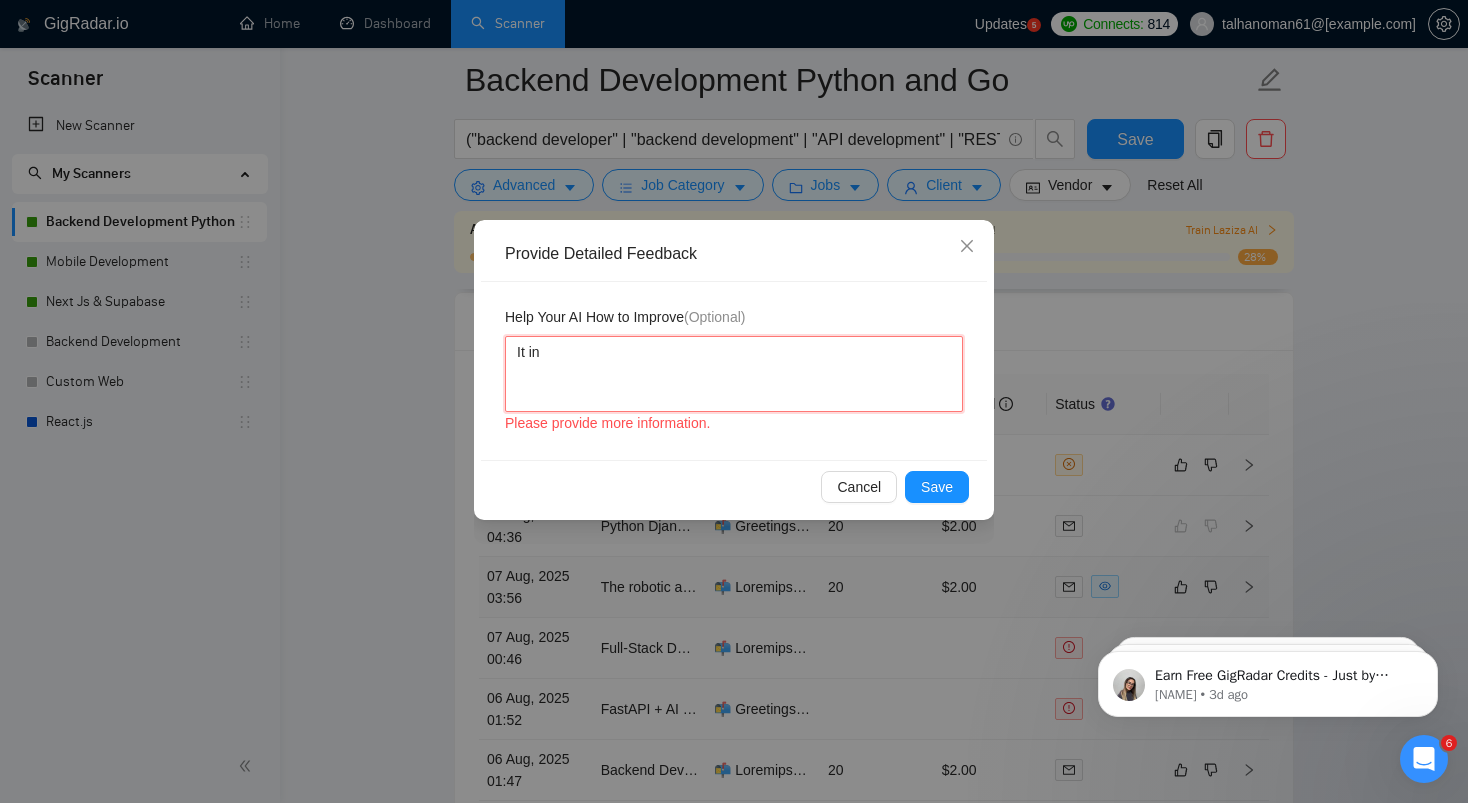 type 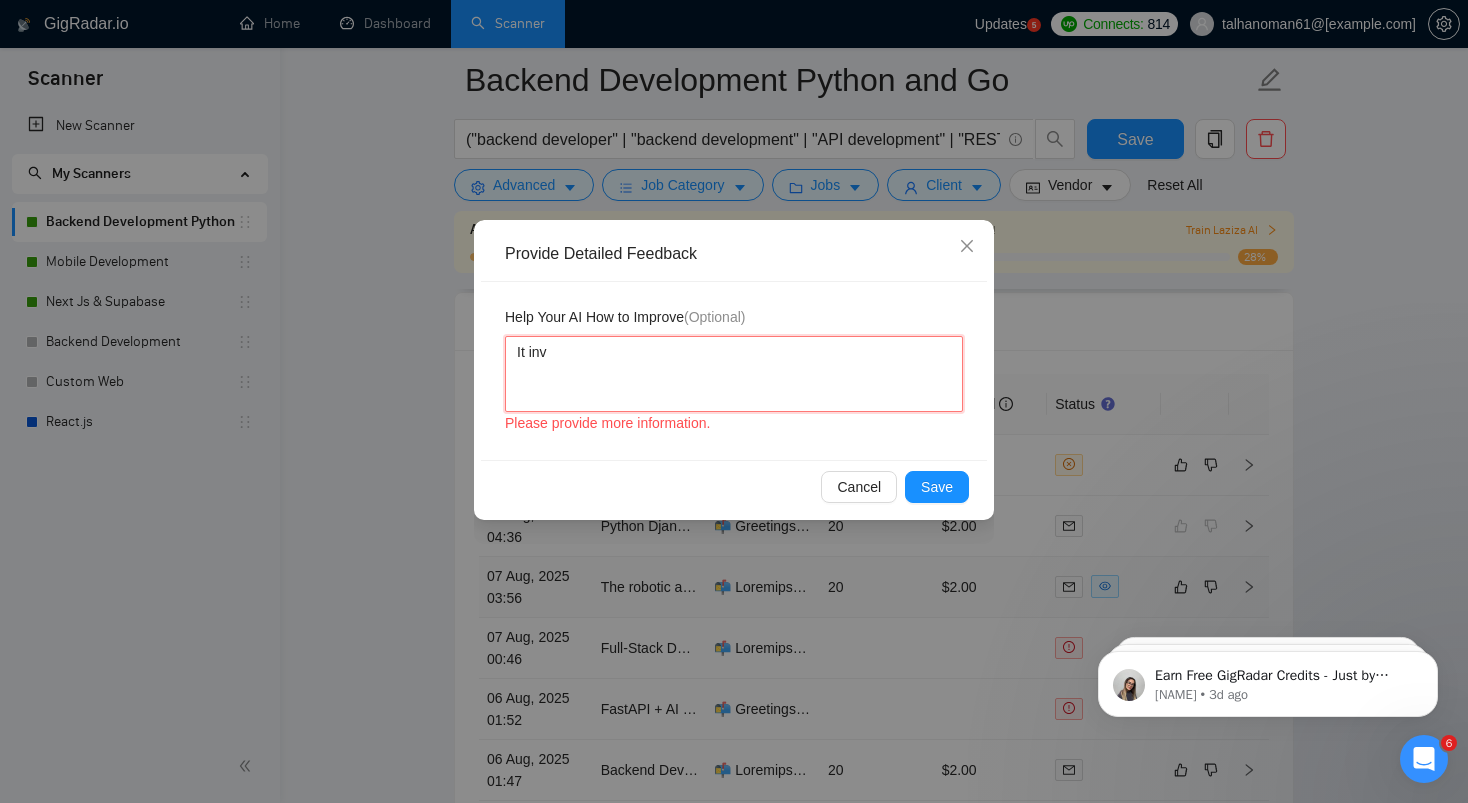 type 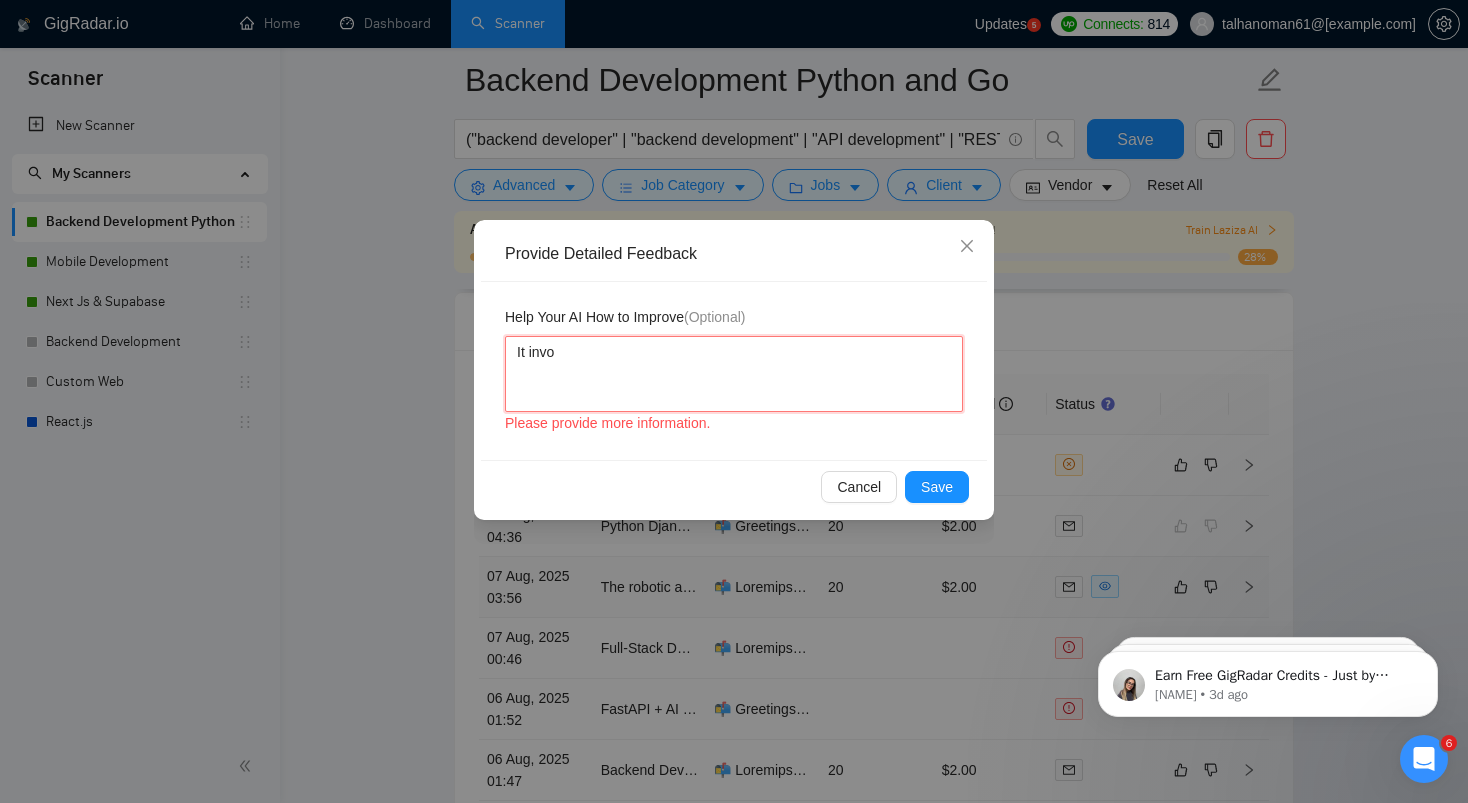 type 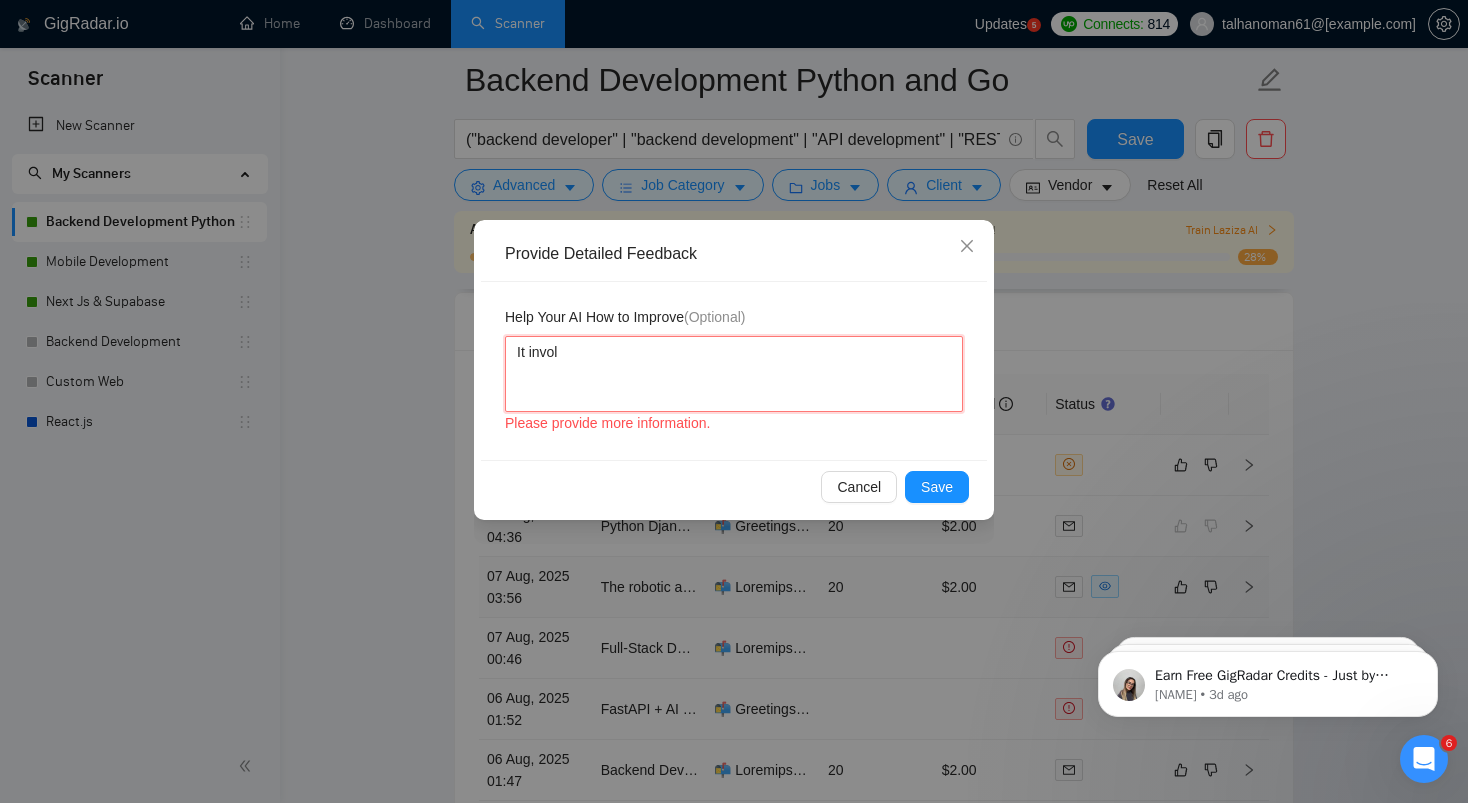 type 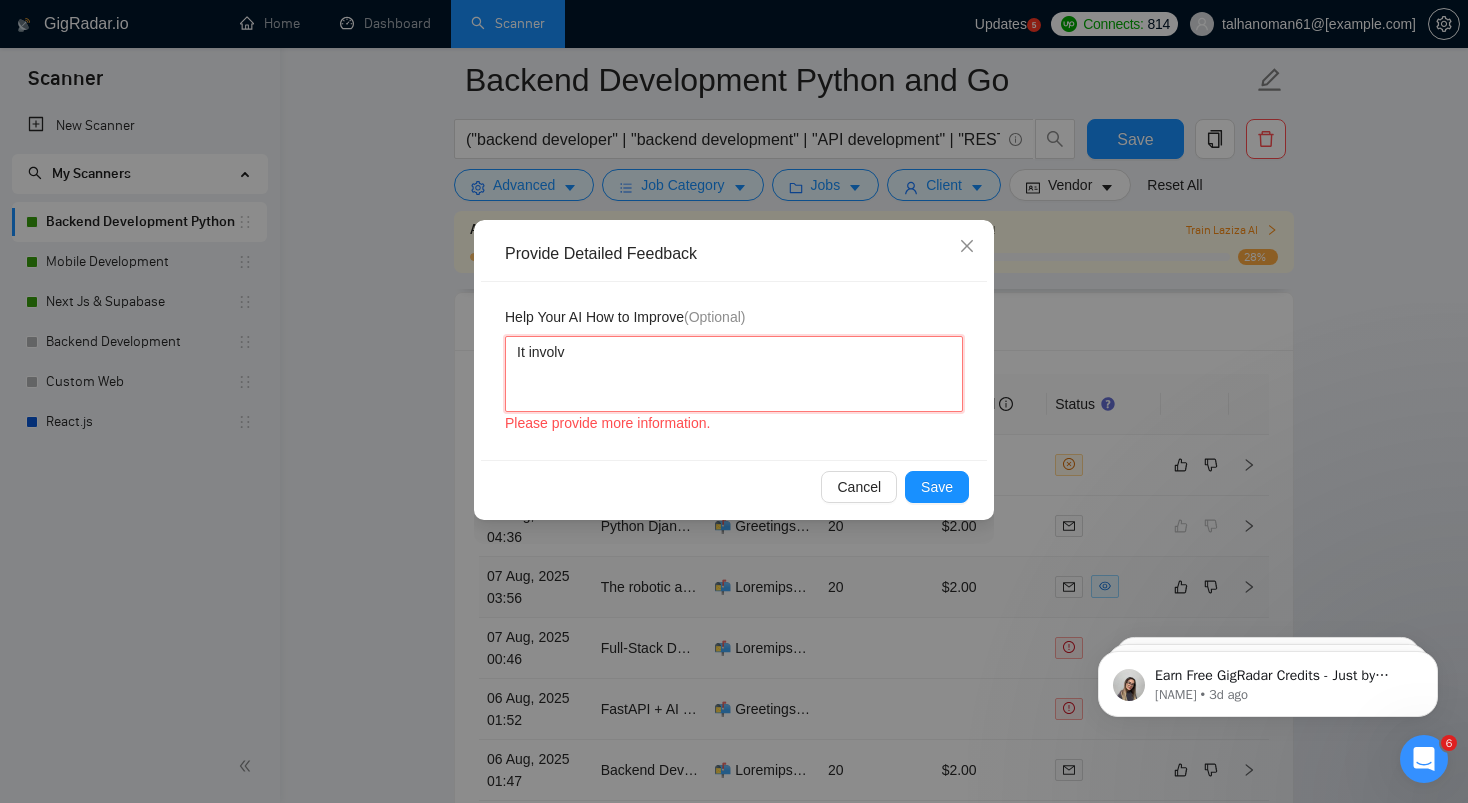 type 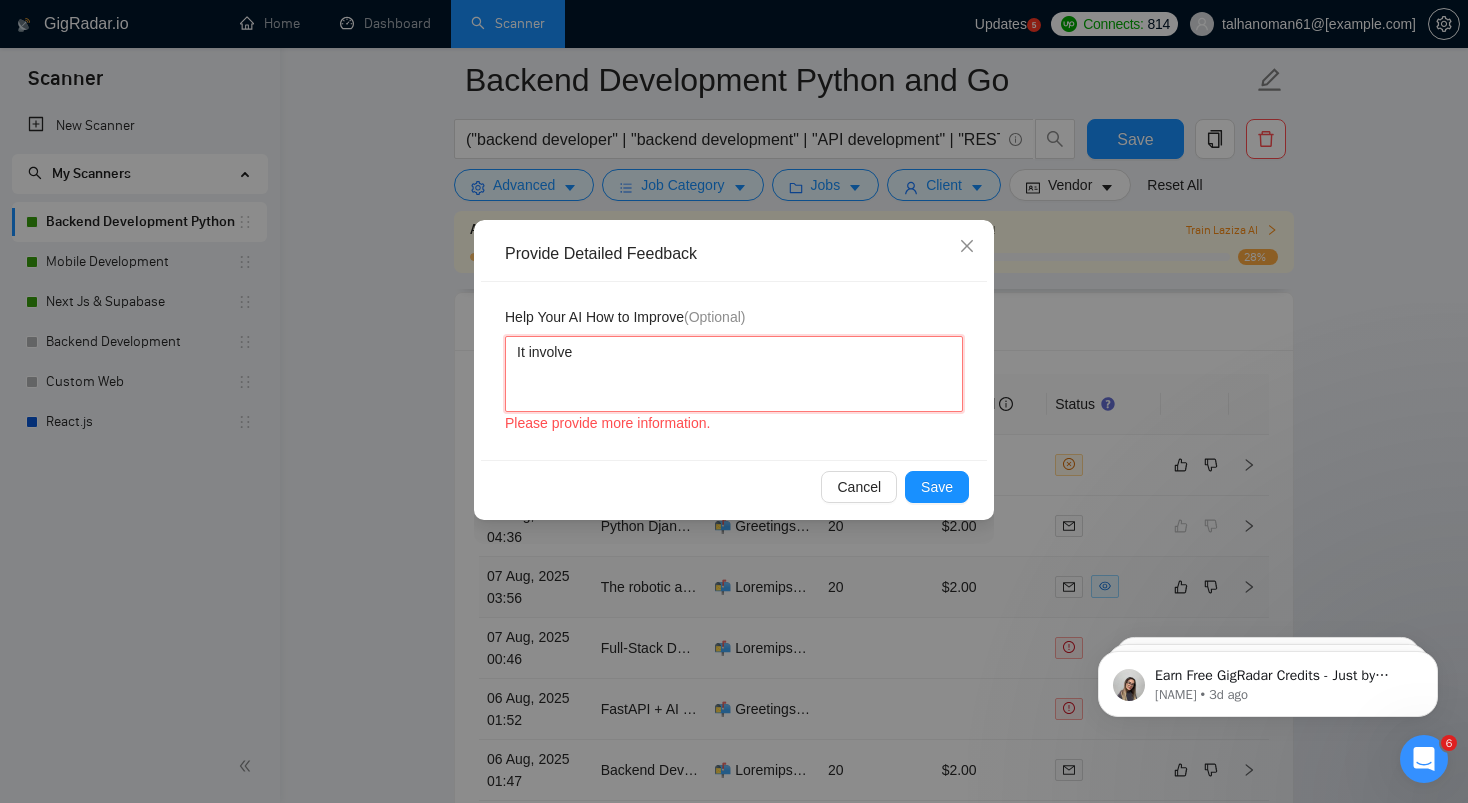 type 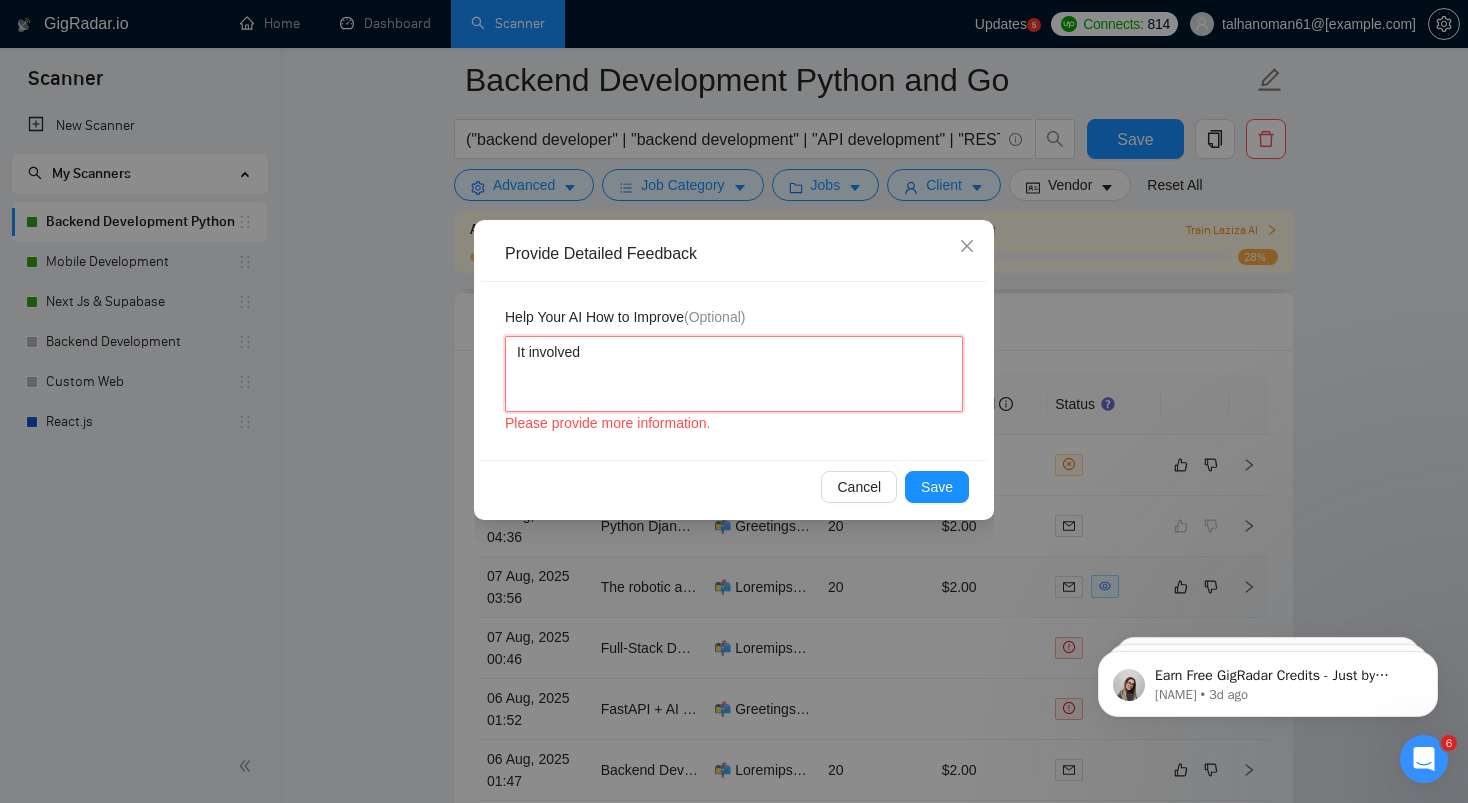type 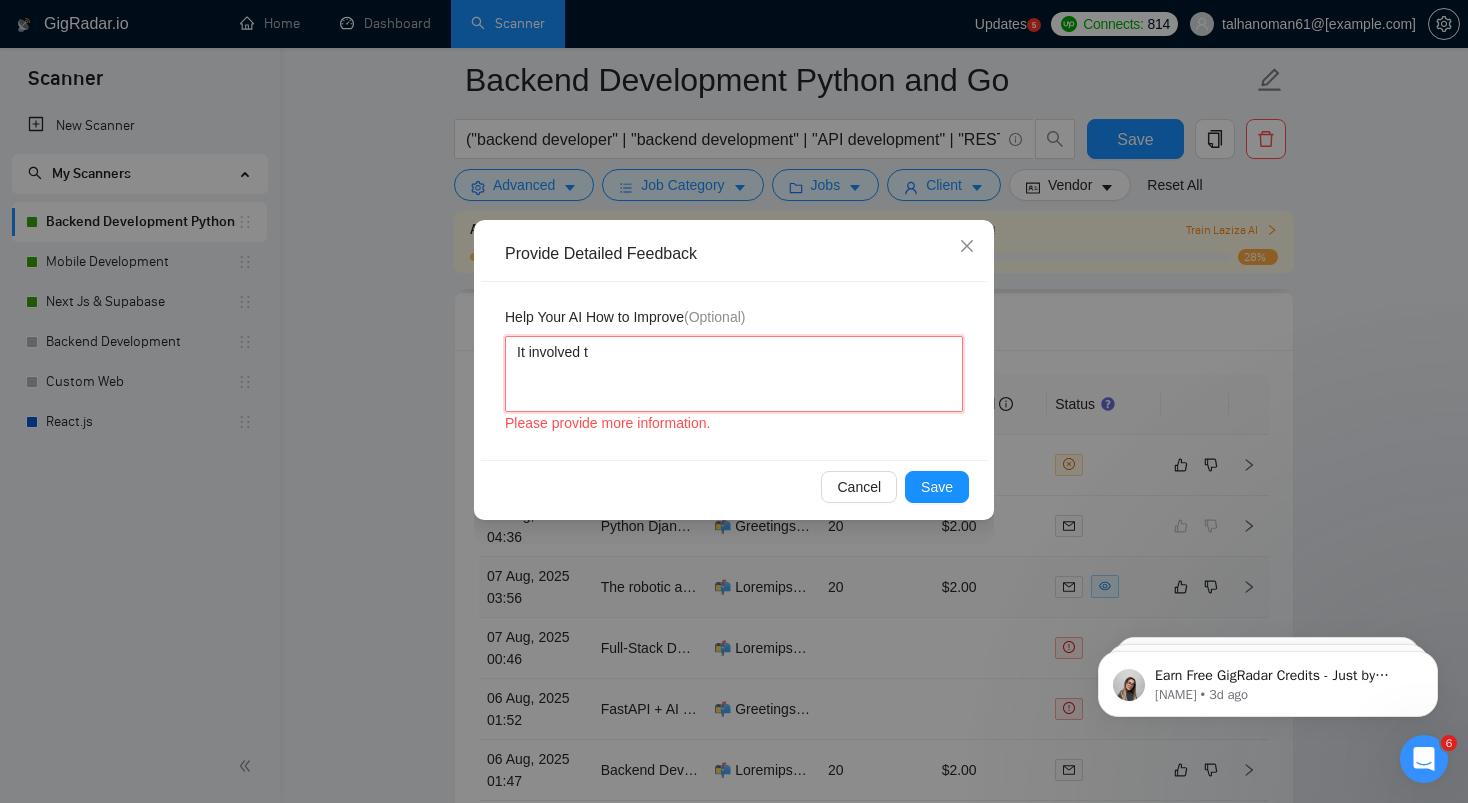 type 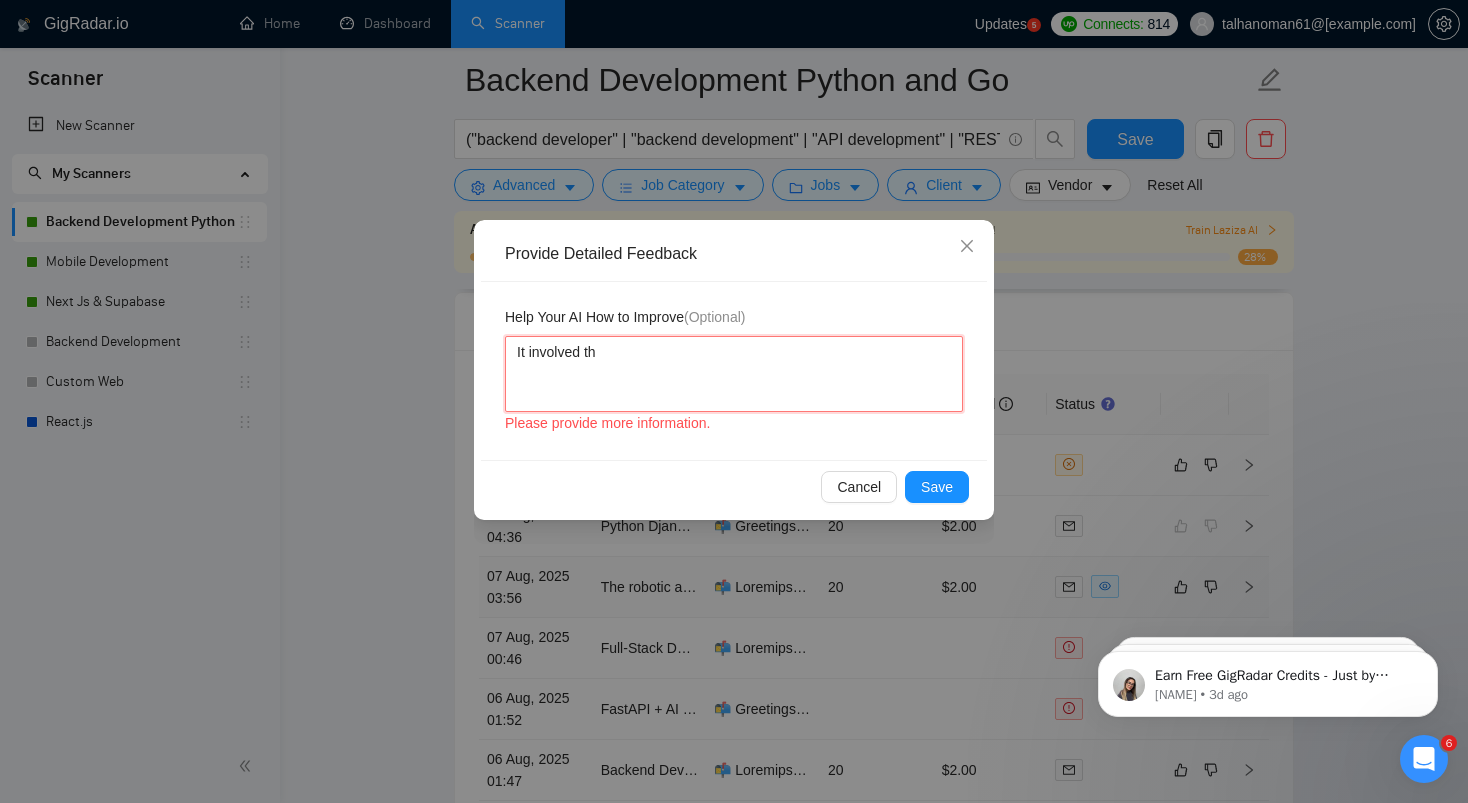 type 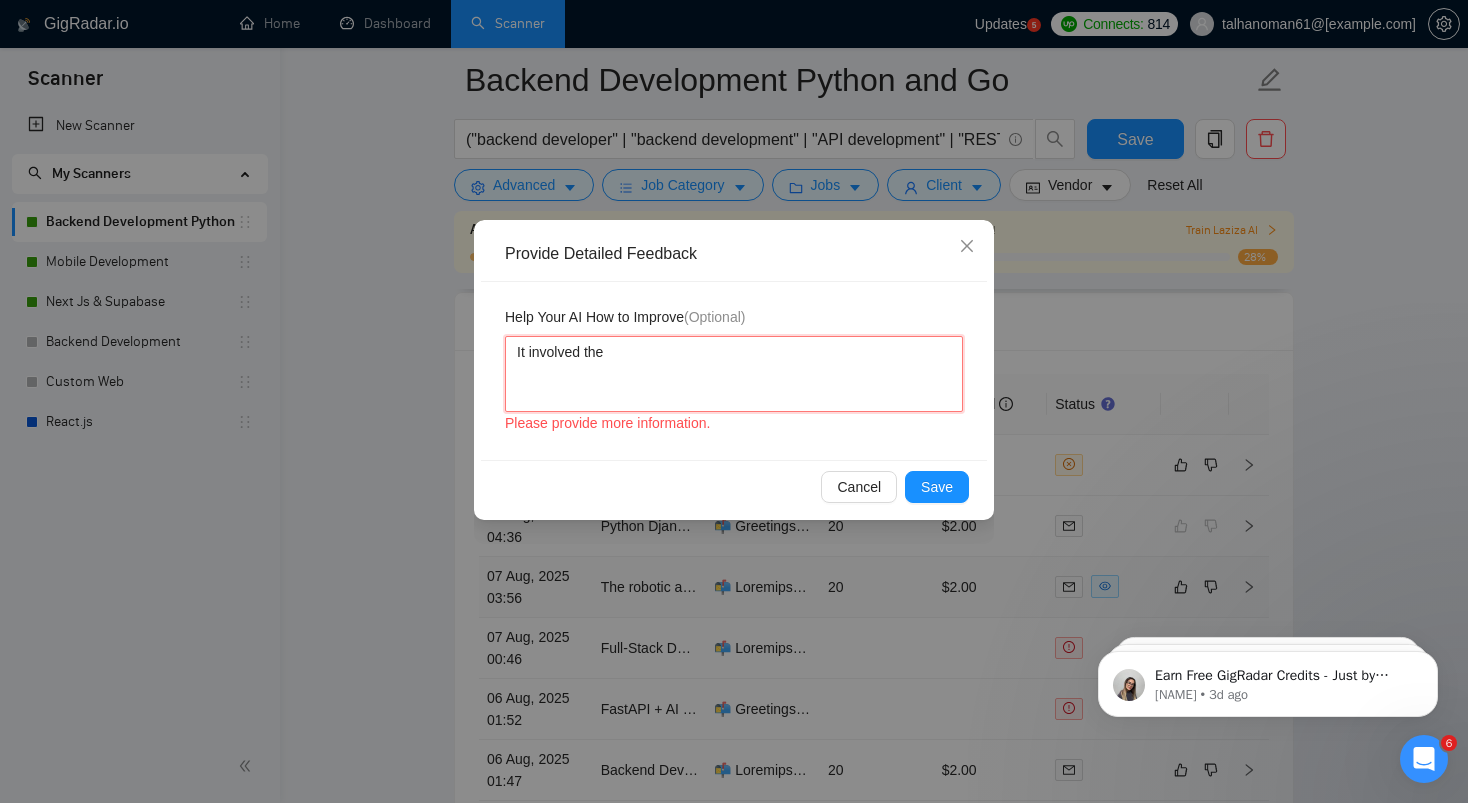 type 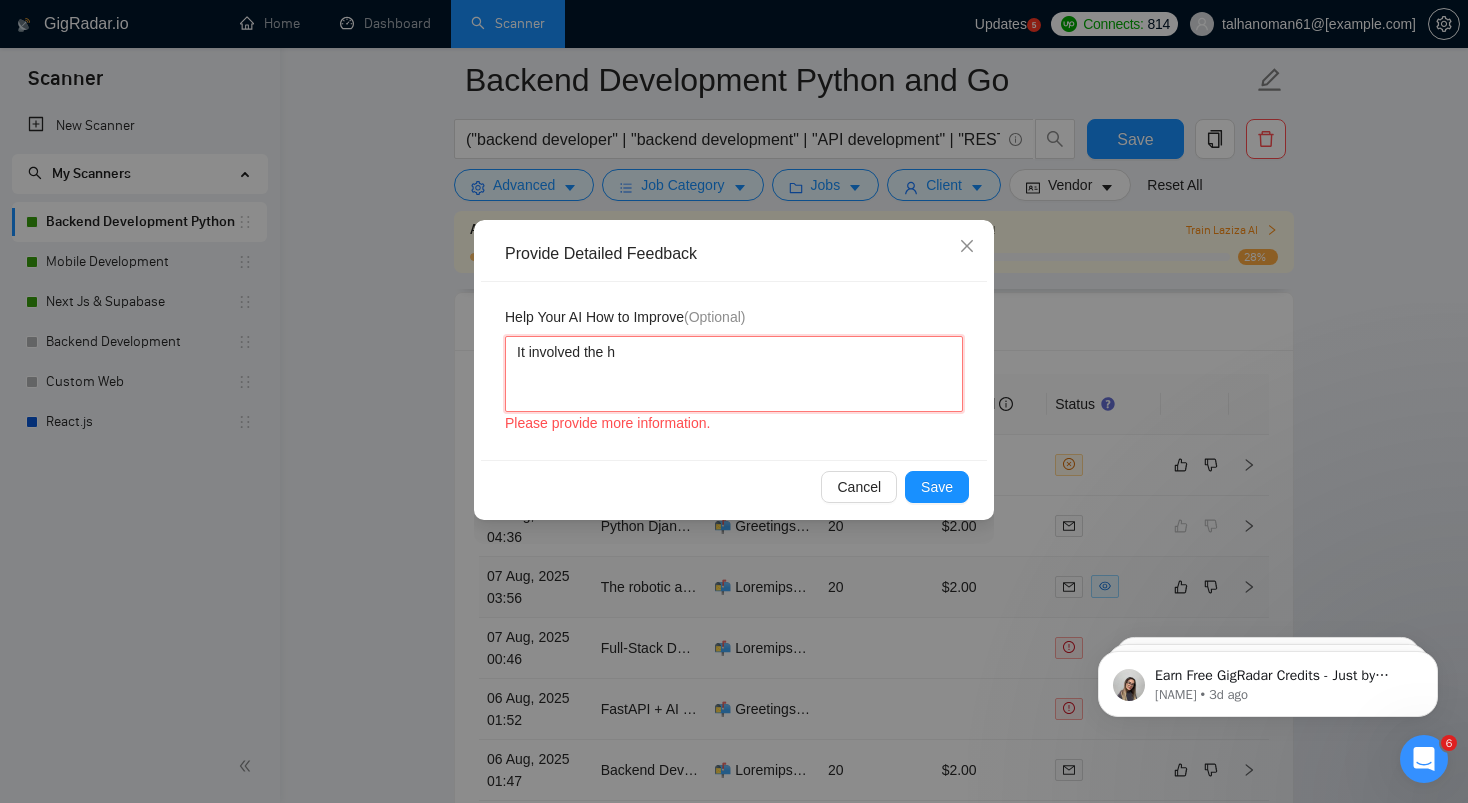 type 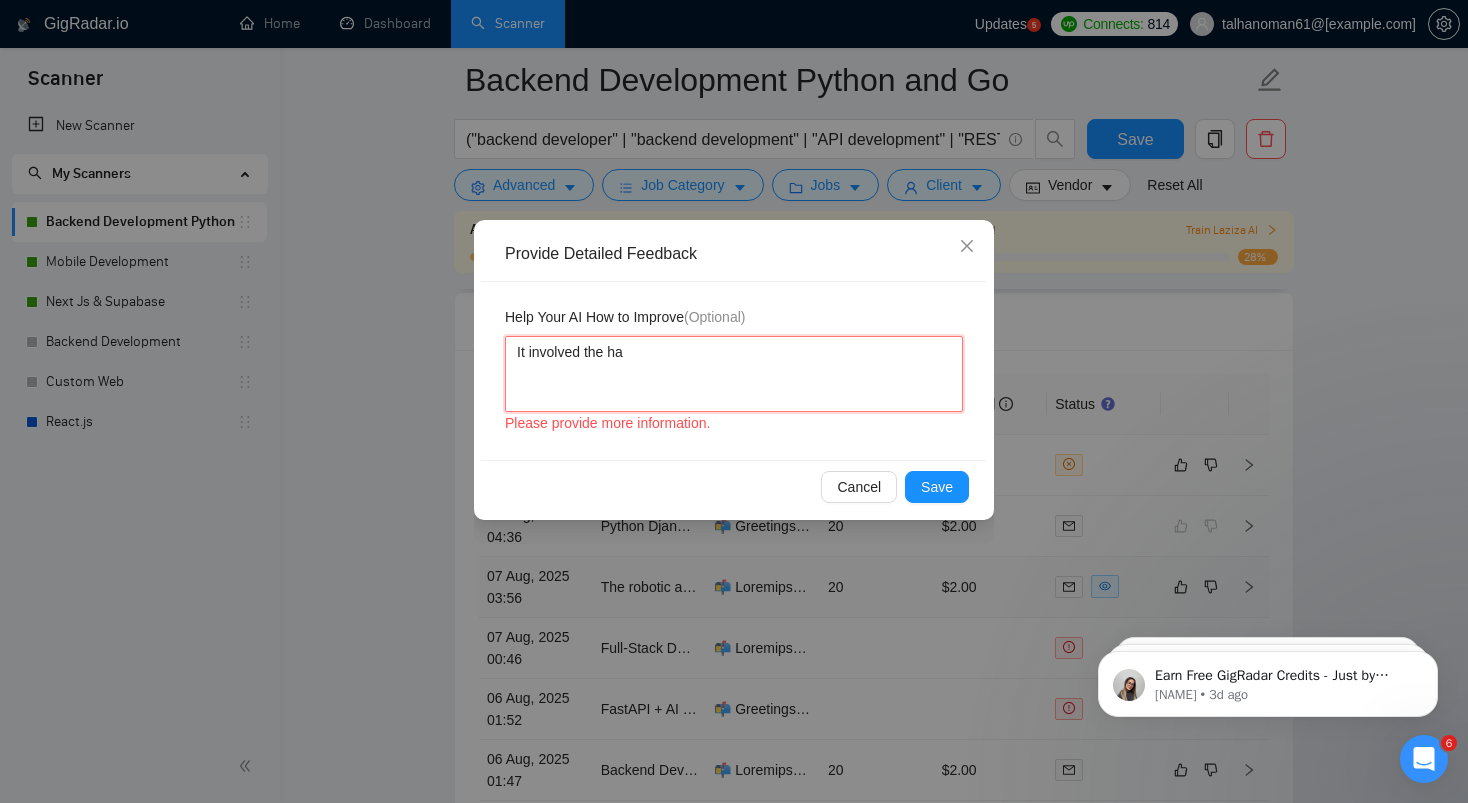 type 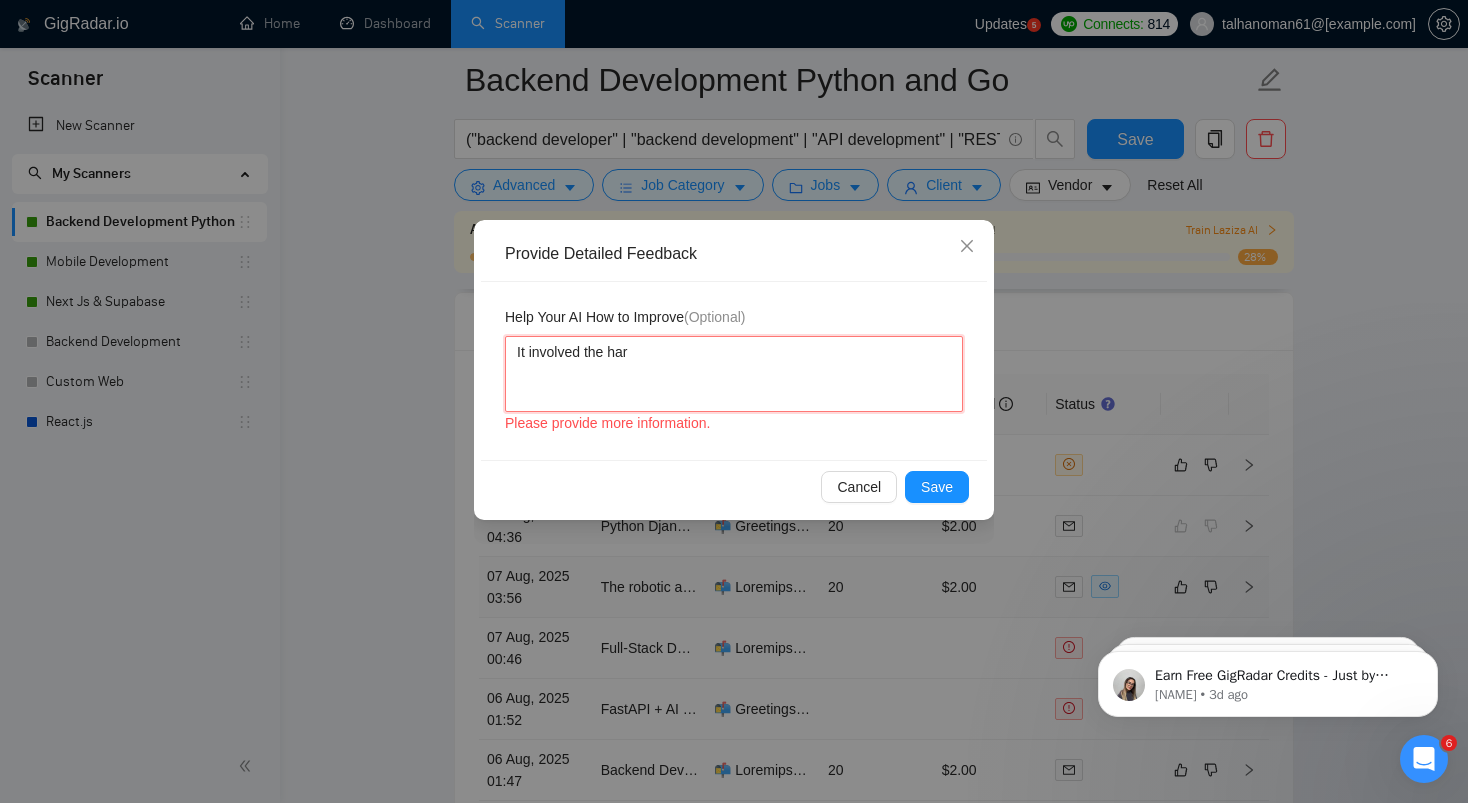 type 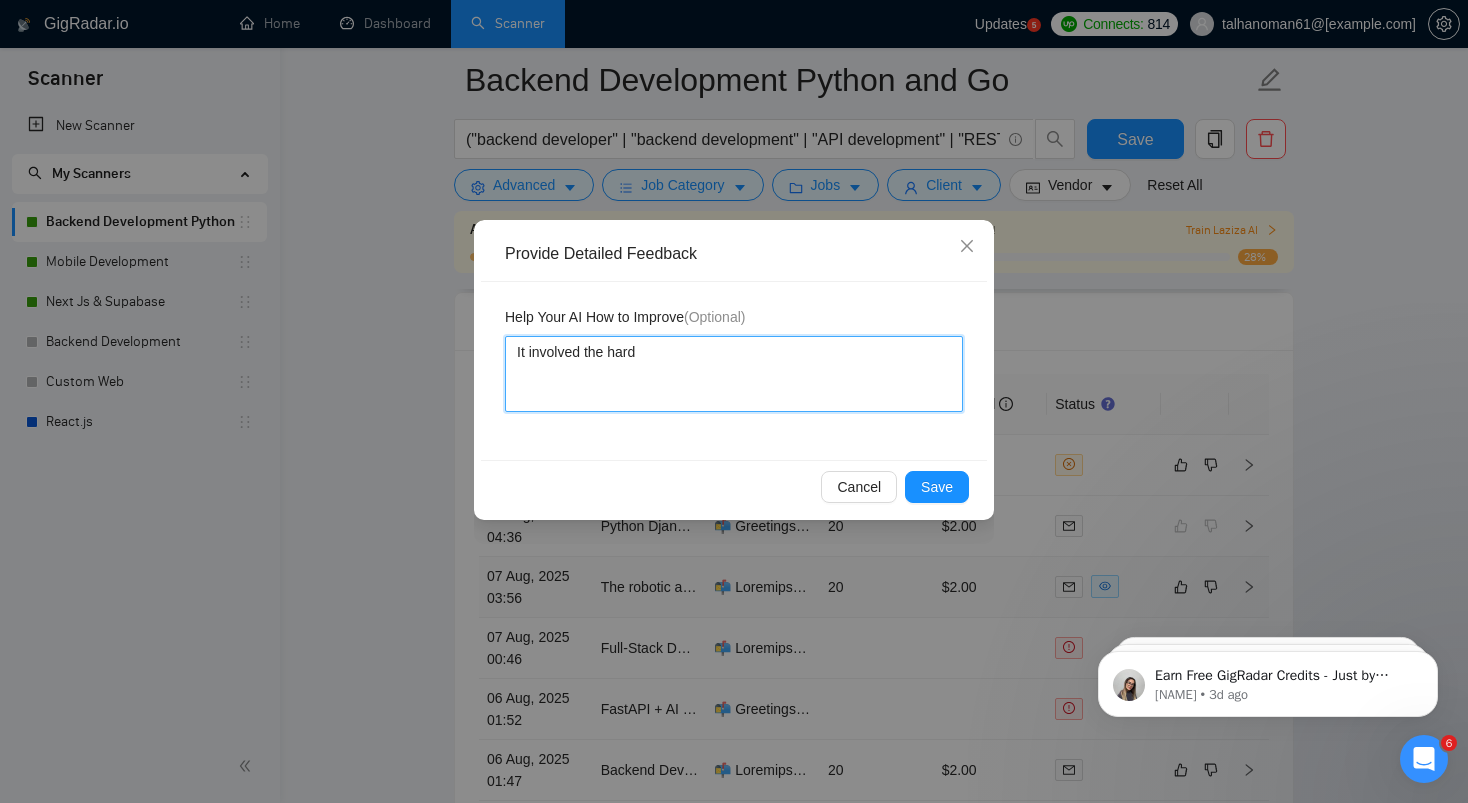type 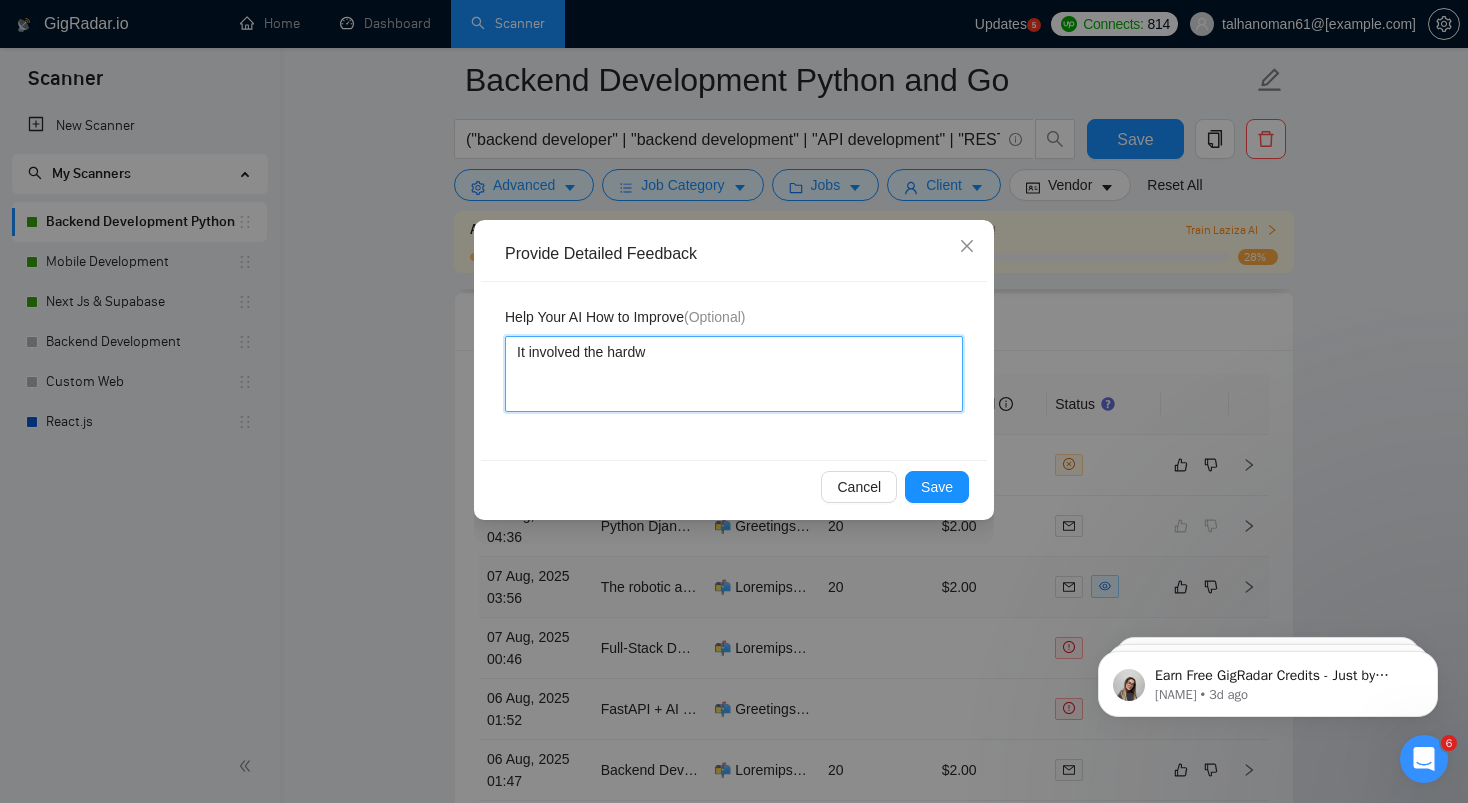 type 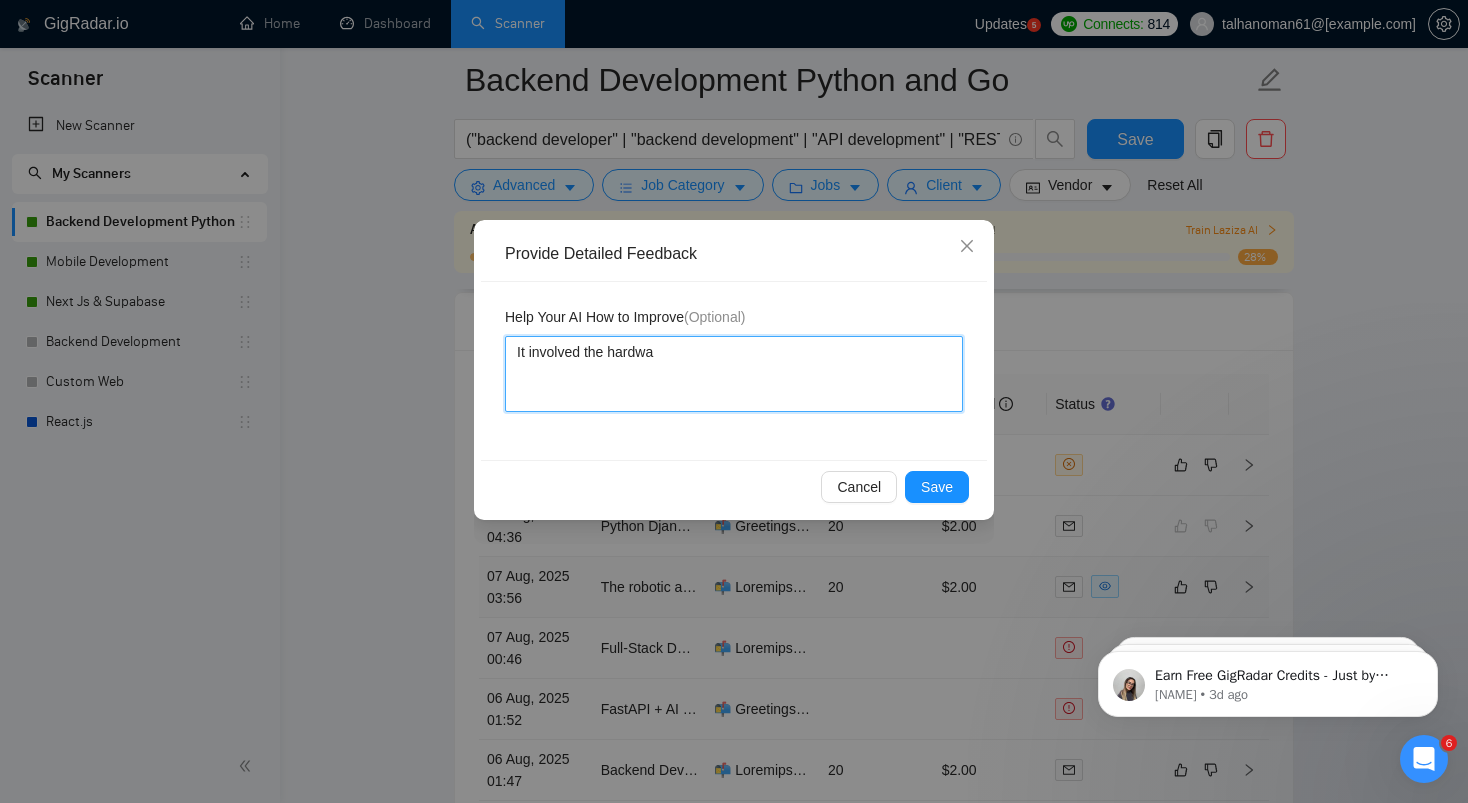 type 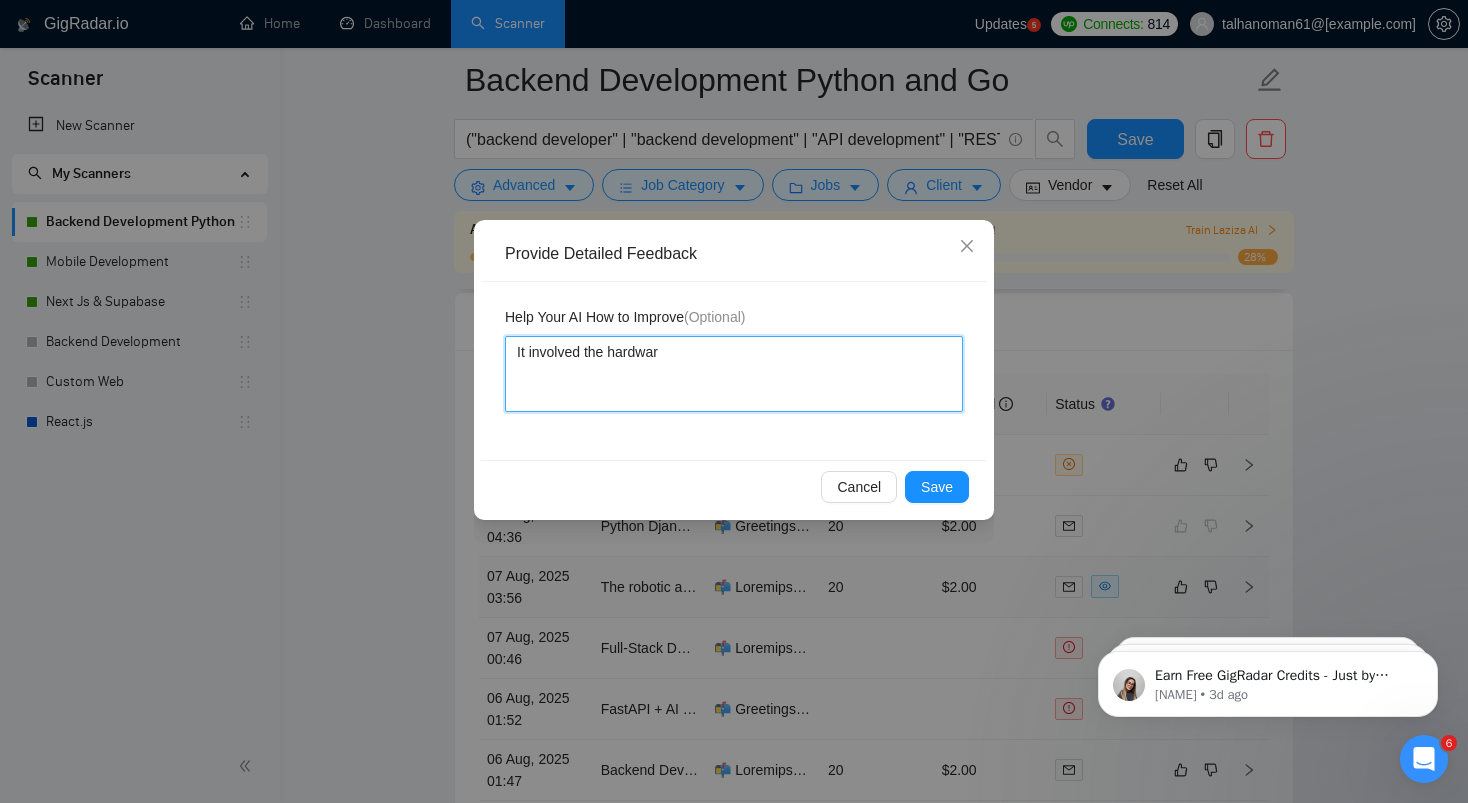 type 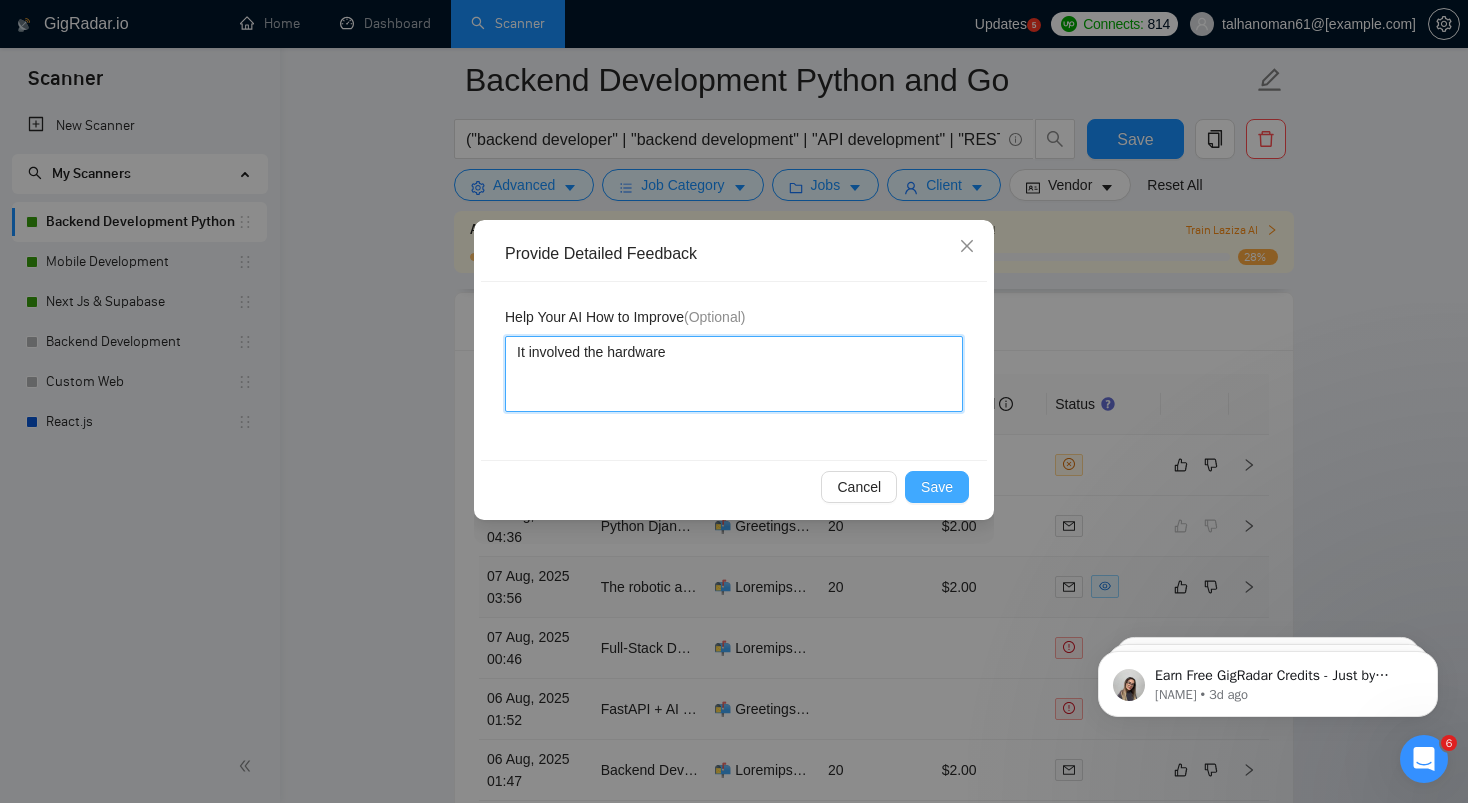type on "It involved the hardware" 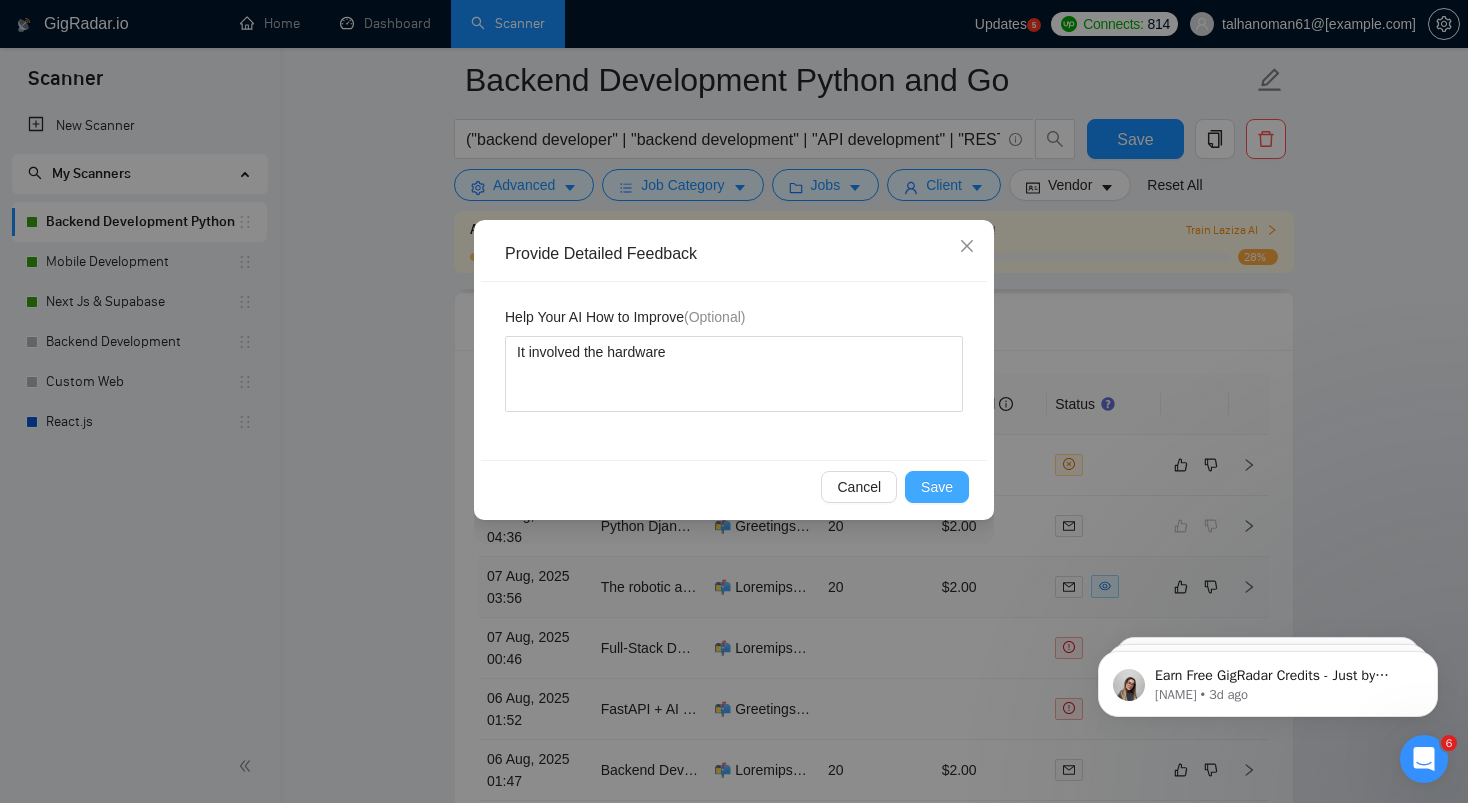 click on "Save" at bounding box center (937, 487) 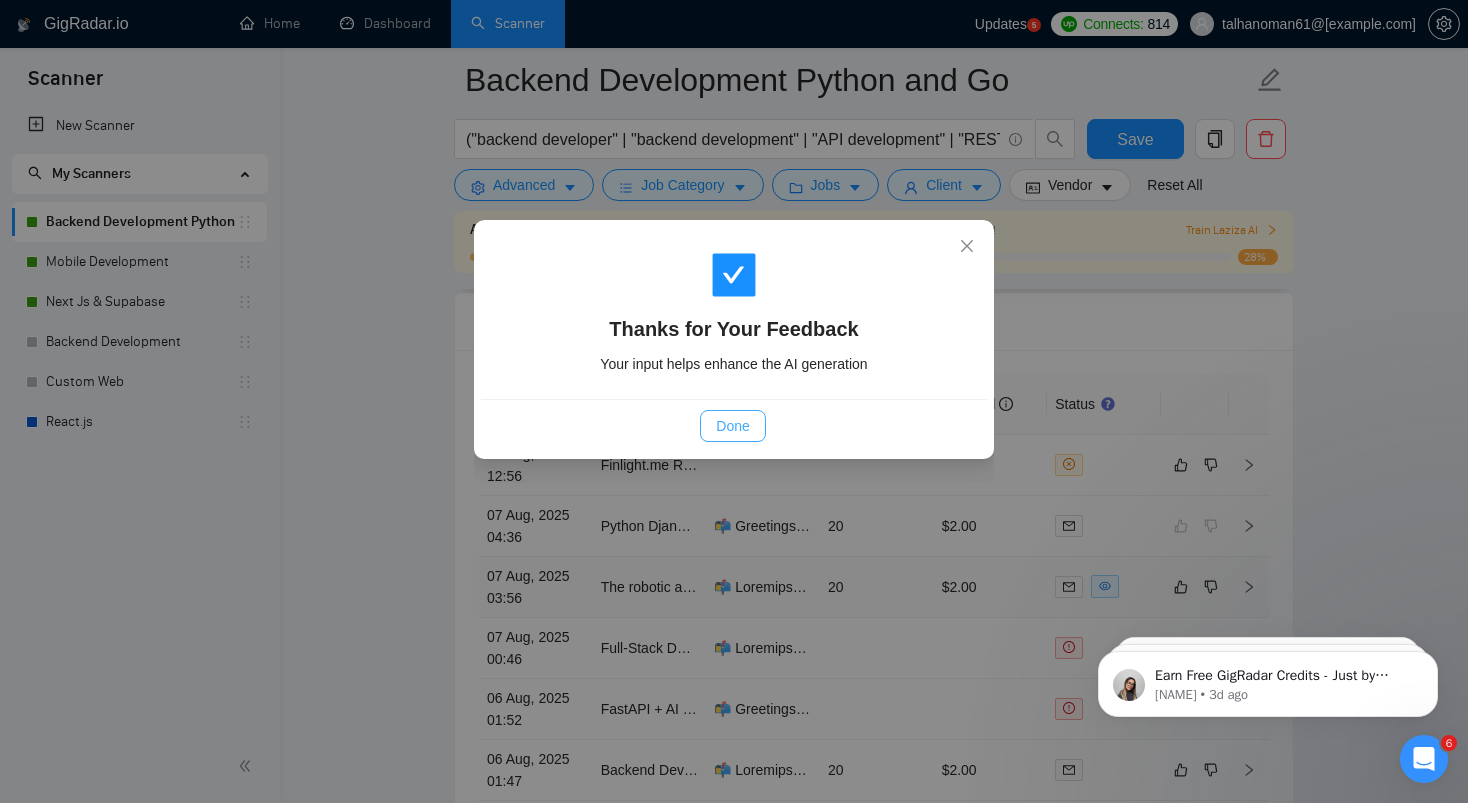 click on "Done" at bounding box center (732, 426) 